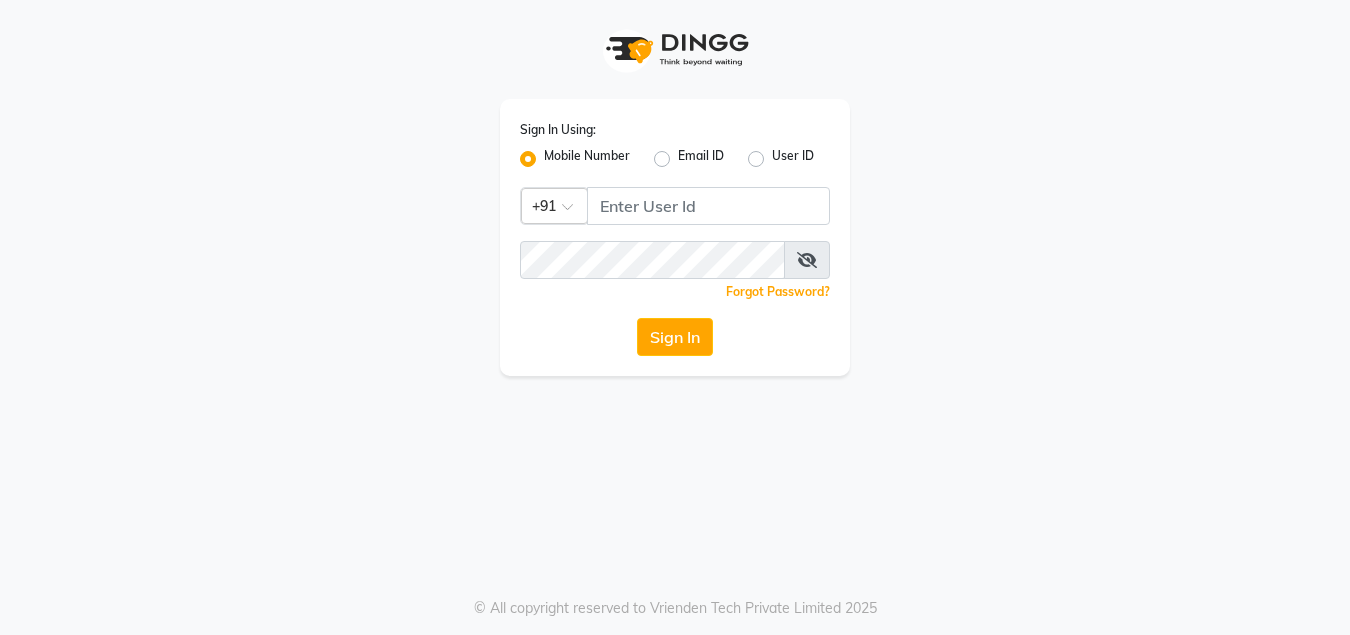 scroll, scrollTop: 0, scrollLeft: 0, axis: both 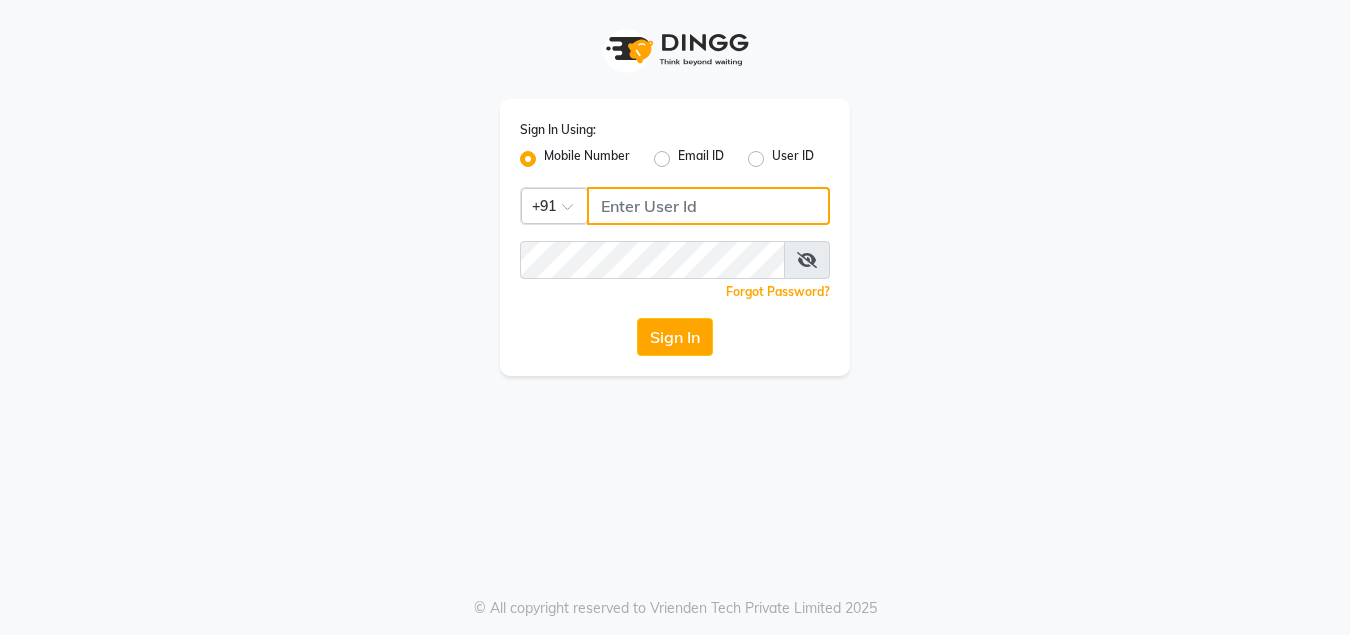 click 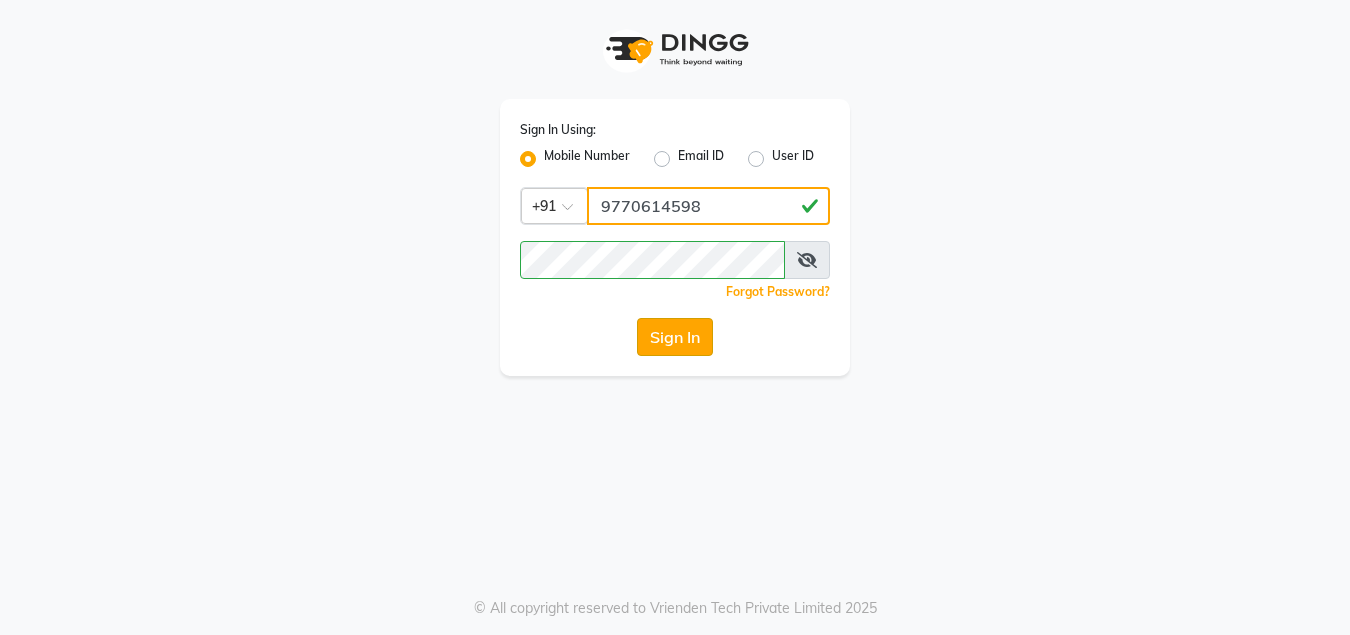 type on "9770614598" 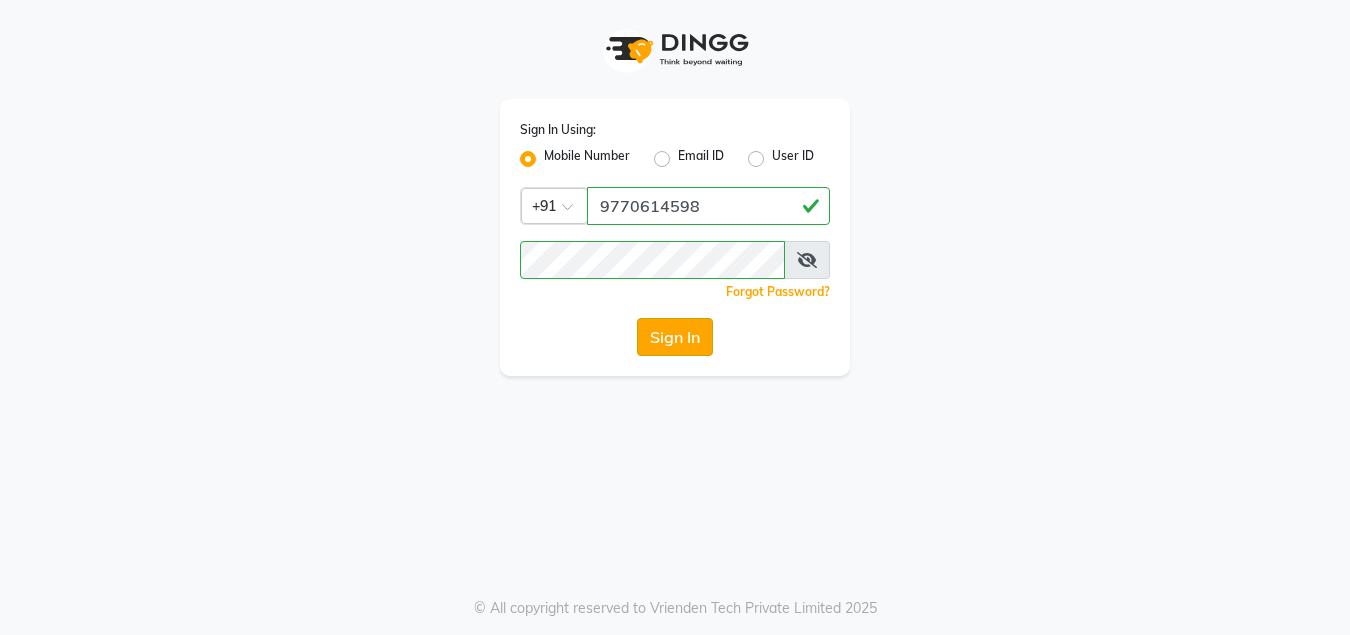 click on "Sign In" 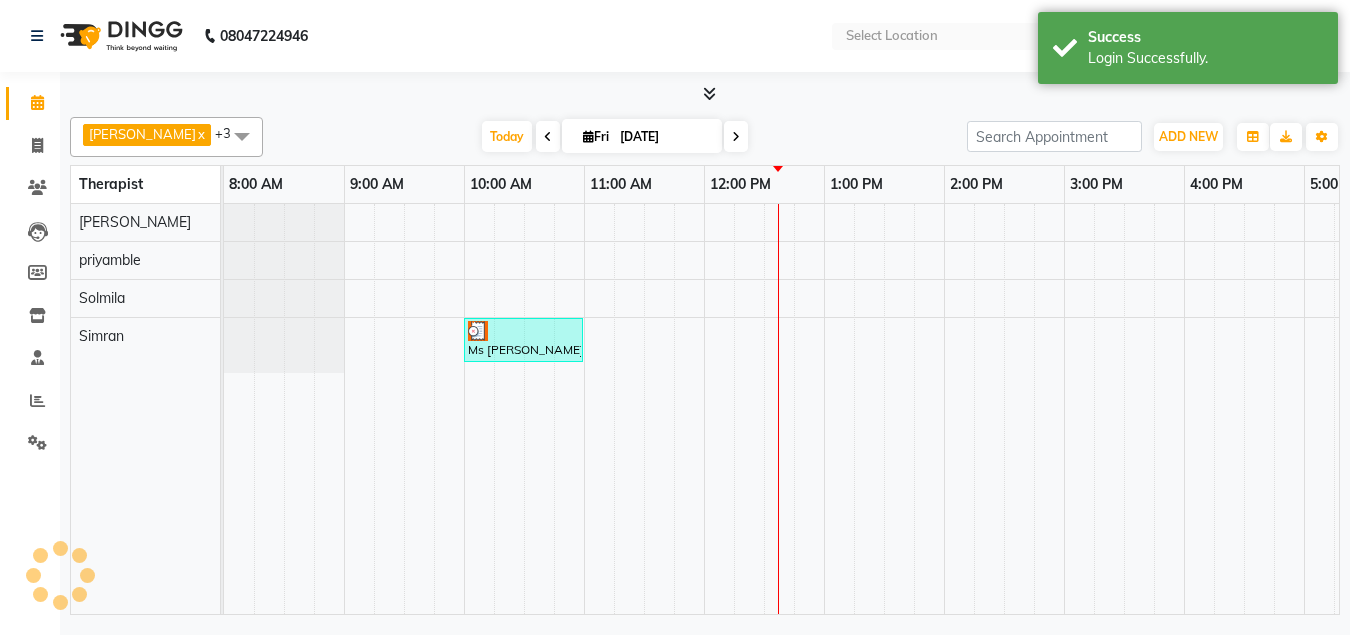 scroll, scrollTop: 0, scrollLeft: 0, axis: both 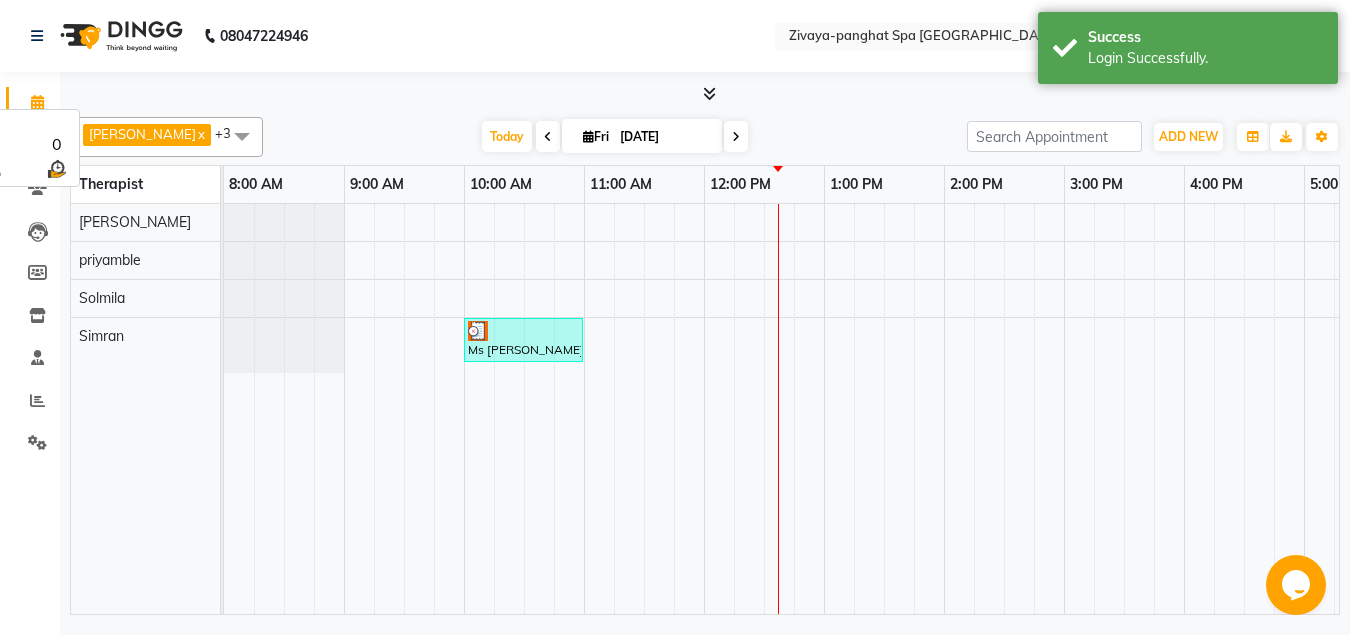 select on "en" 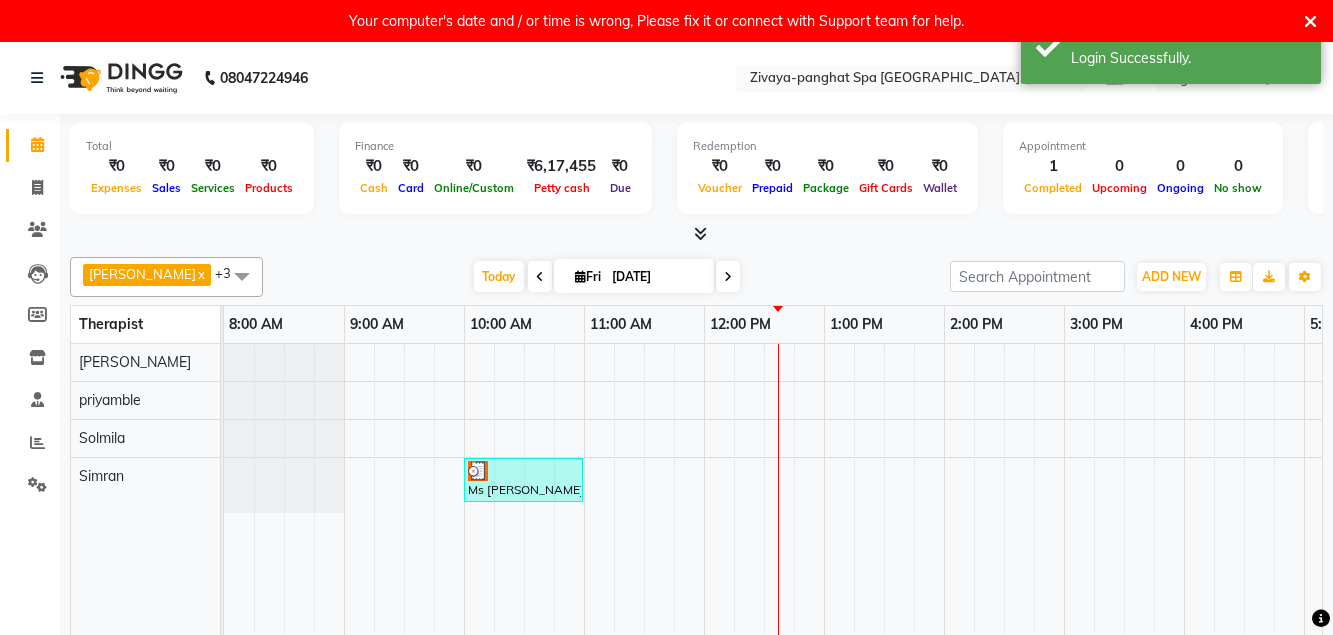 click on "Ms [PERSON_NAME], TK01, 10:00 AM-11:00 AM, Deep Relaxation - 60 Mins" at bounding box center (1124, 549) 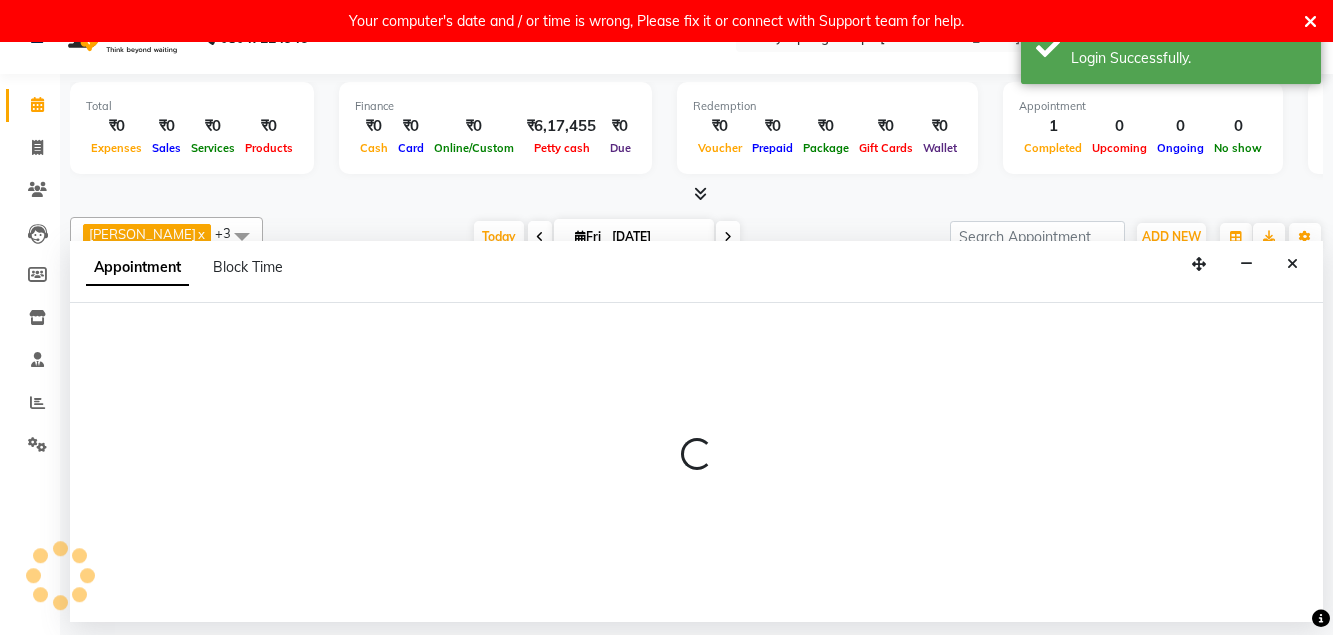 scroll, scrollTop: 42, scrollLeft: 0, axis: vertical 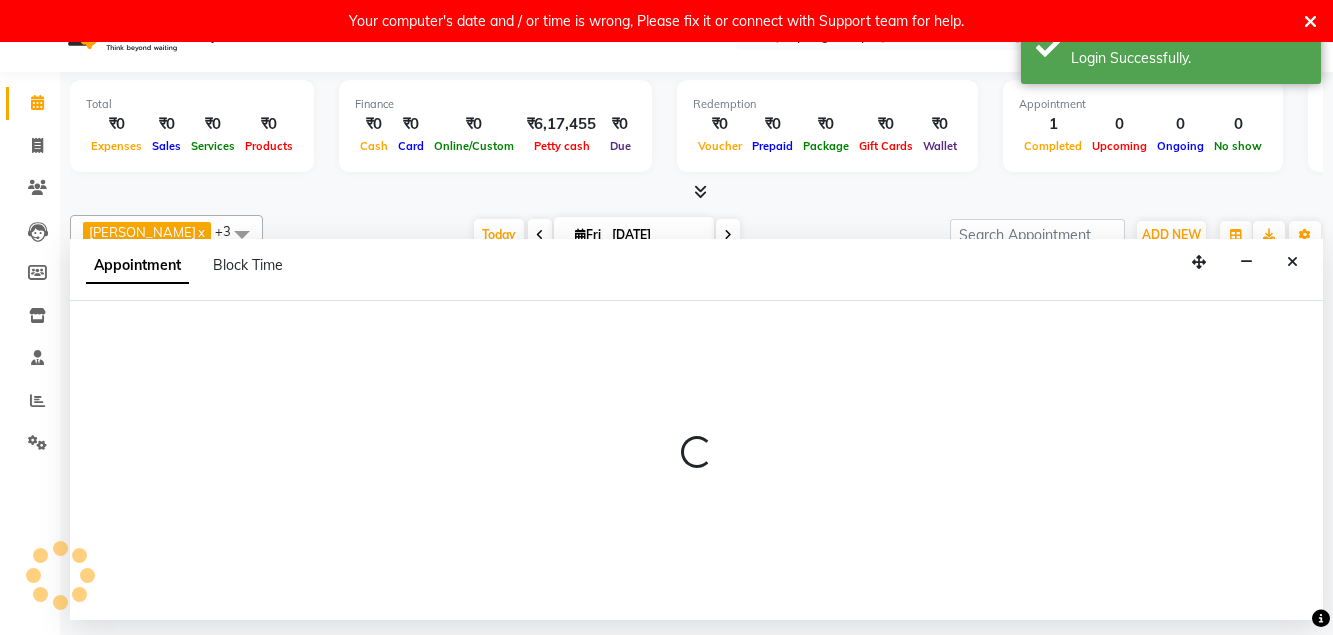 select on "54828" 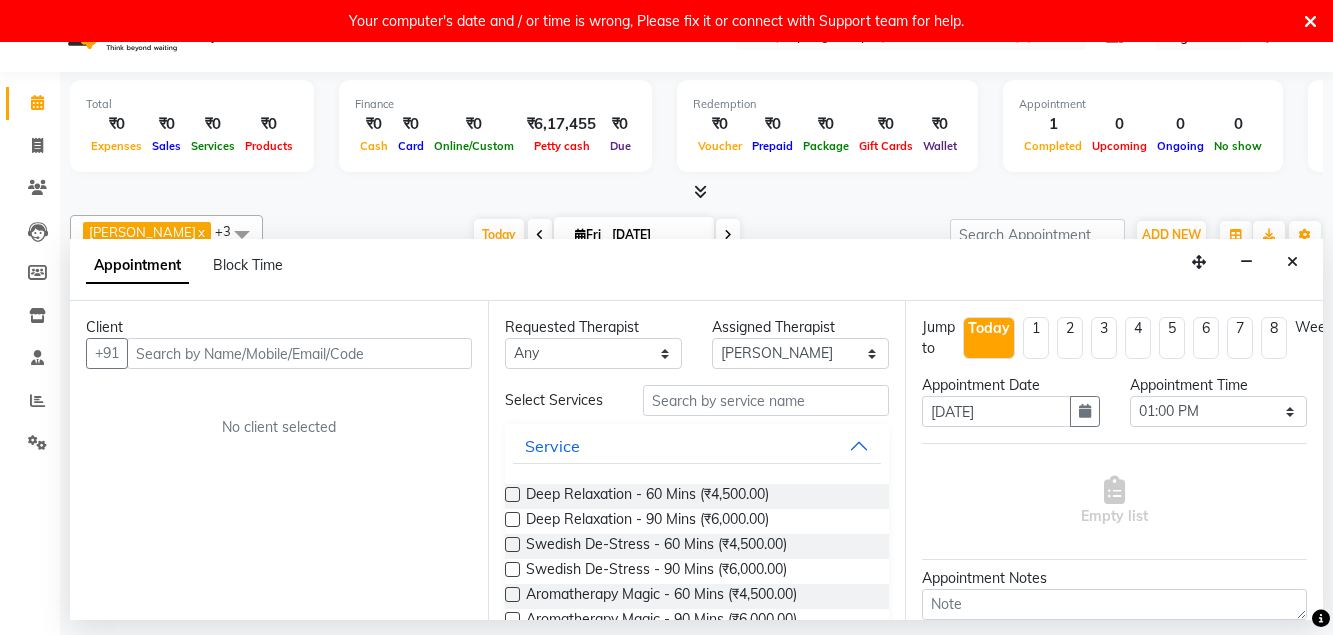 click at bounding box center (299, 353) 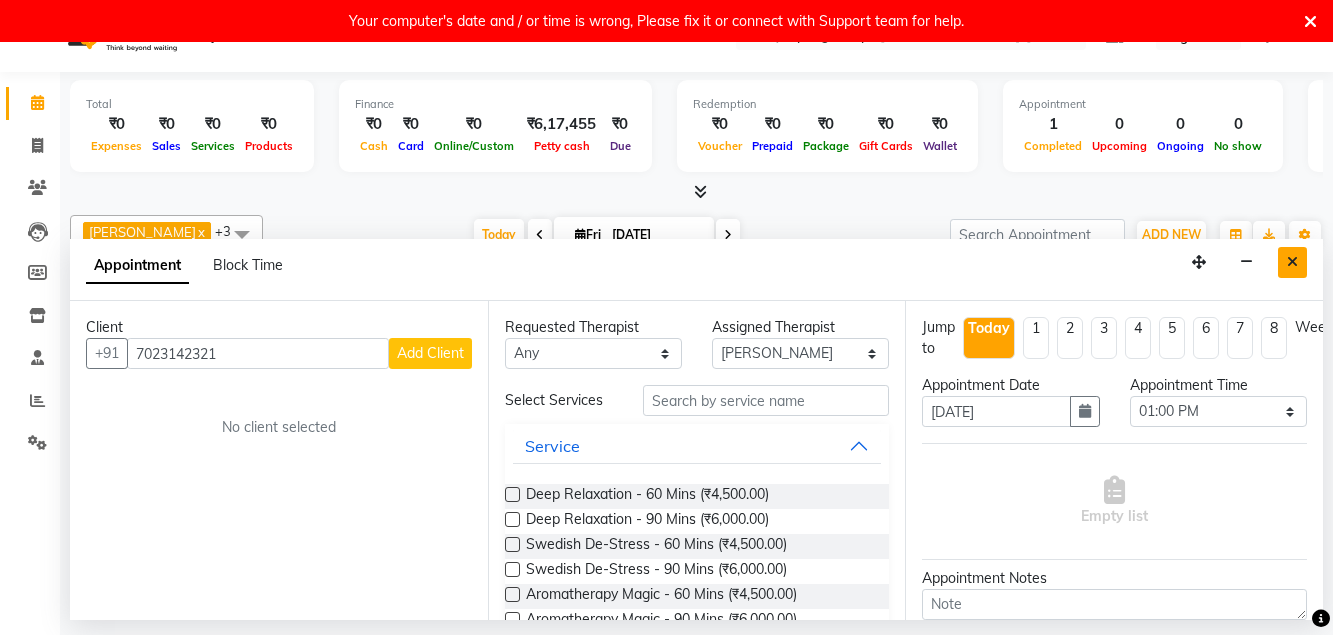 type on "7023142321" 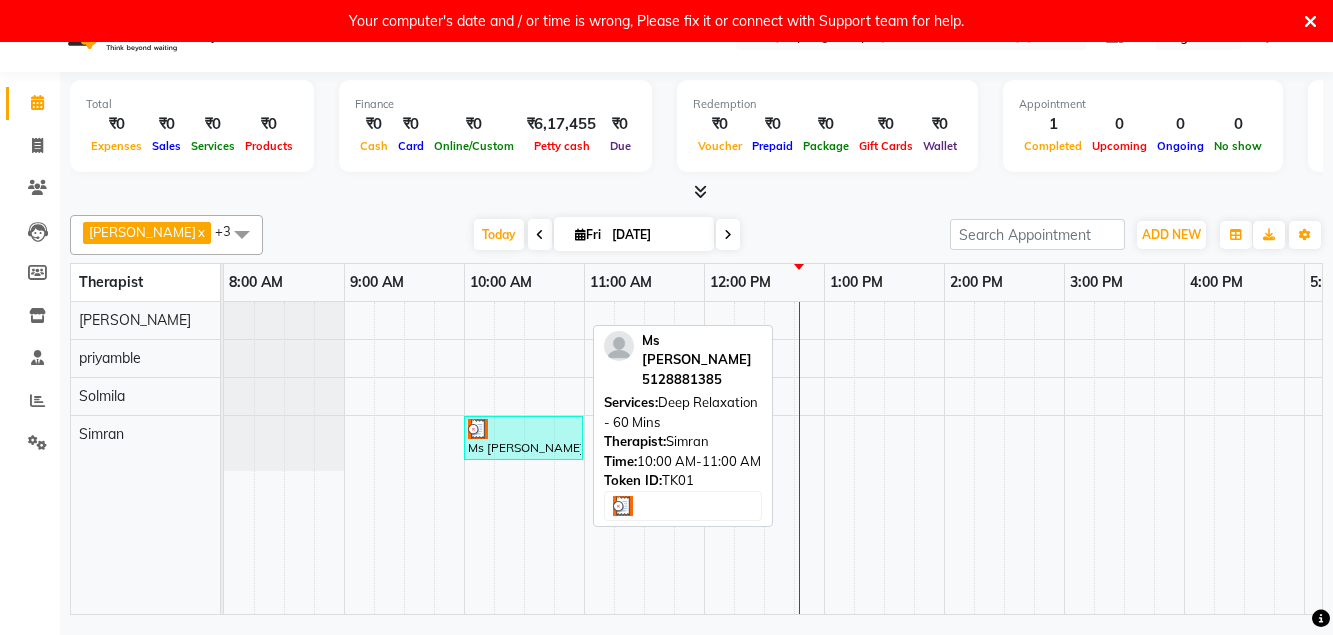 click at bounding box center [523, 429] 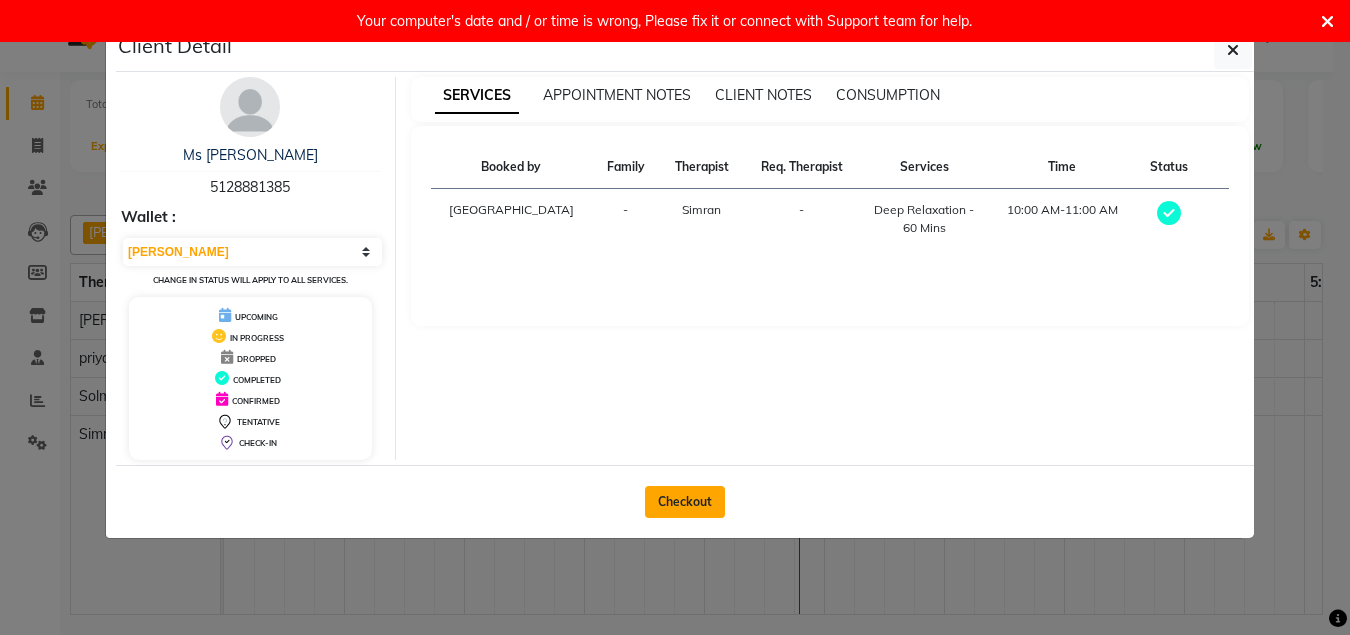 click on "Checkout" 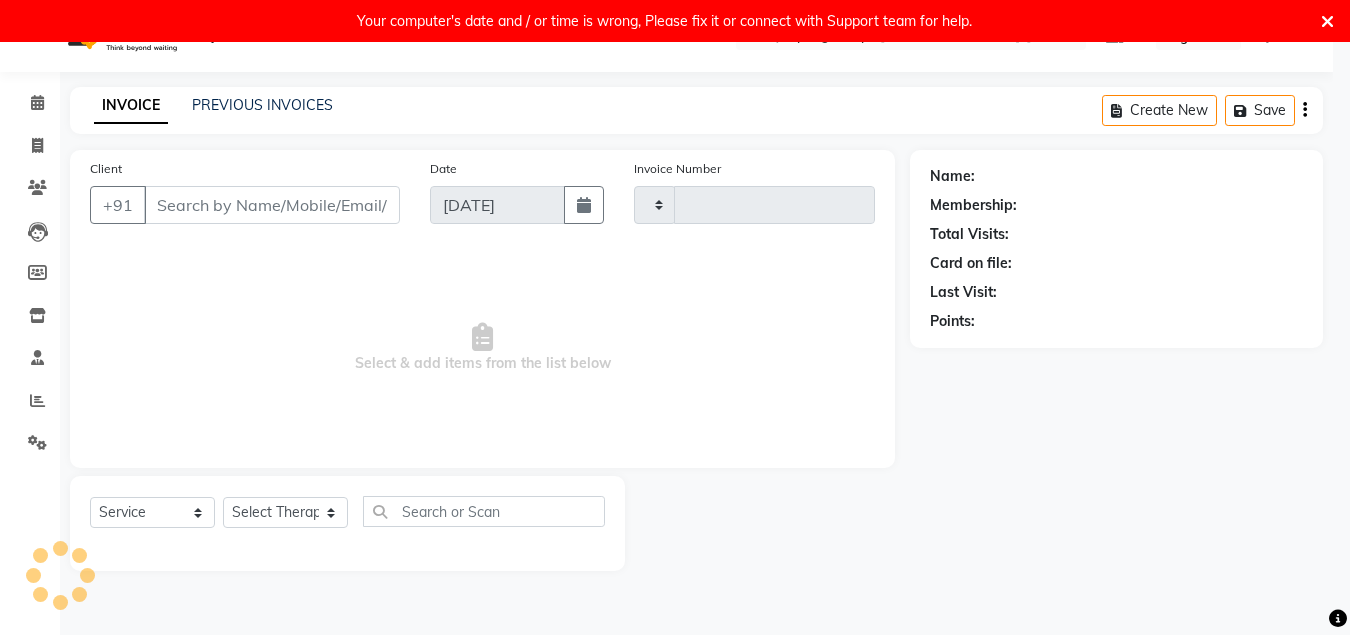 type on "0161" 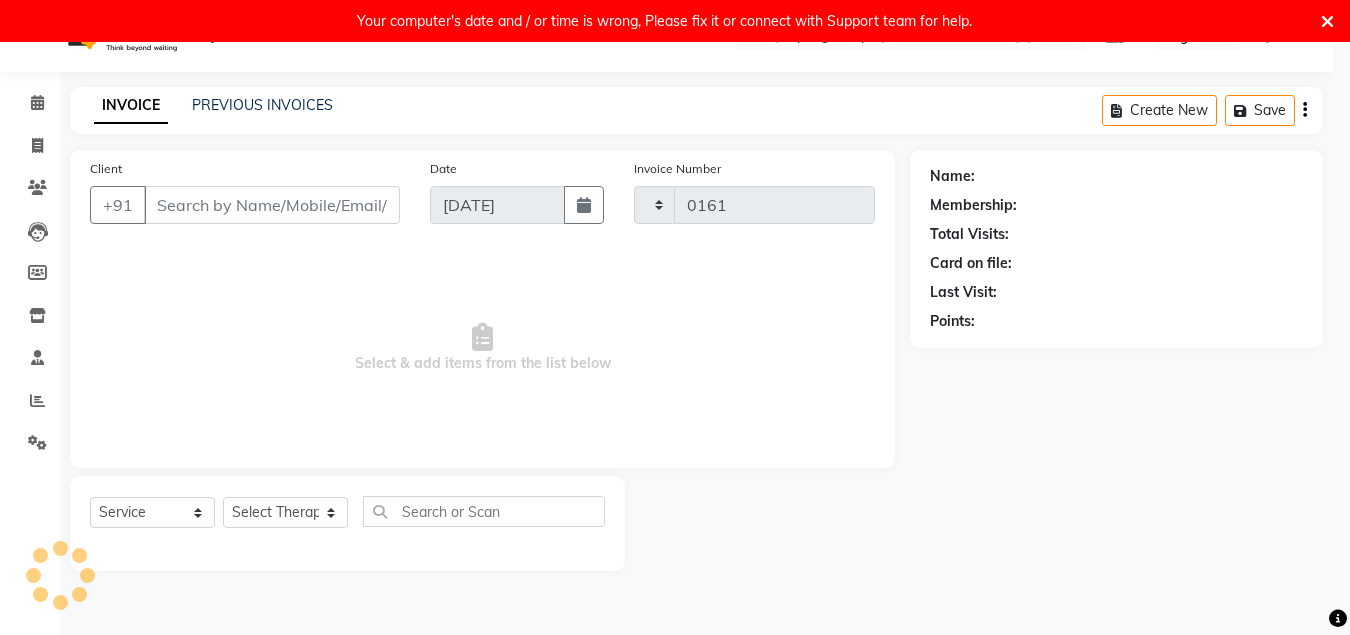 select on "6945" 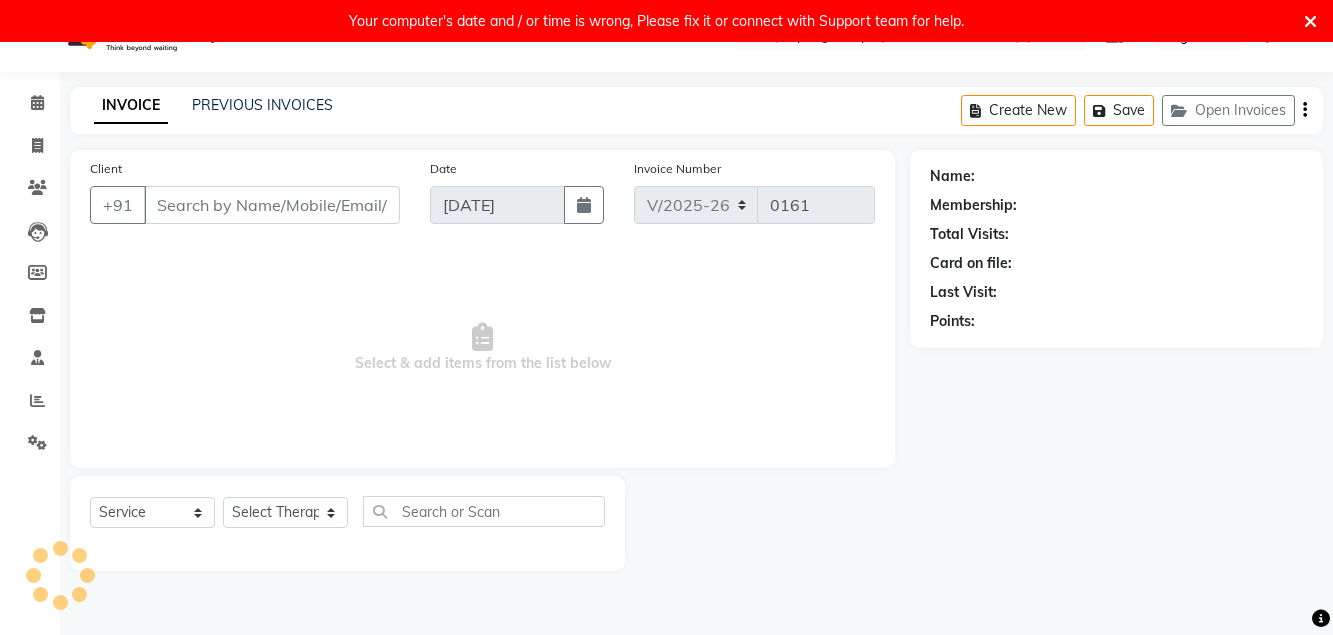type on "5128881385" 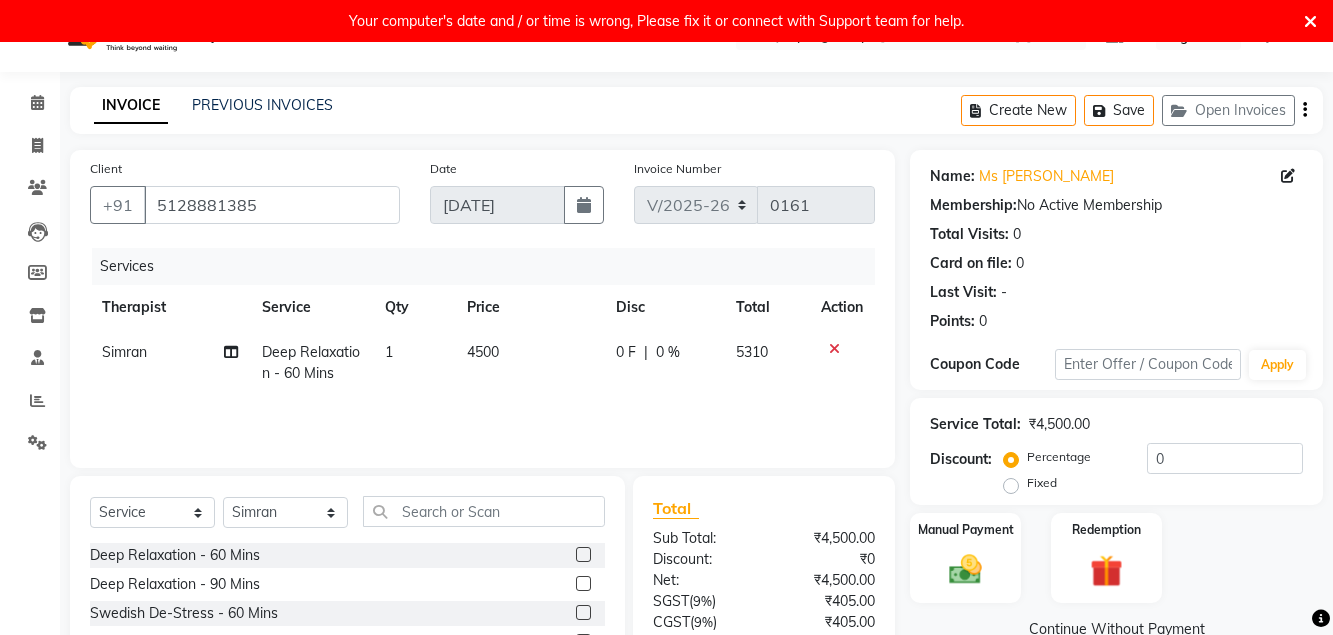 click on "0 %" 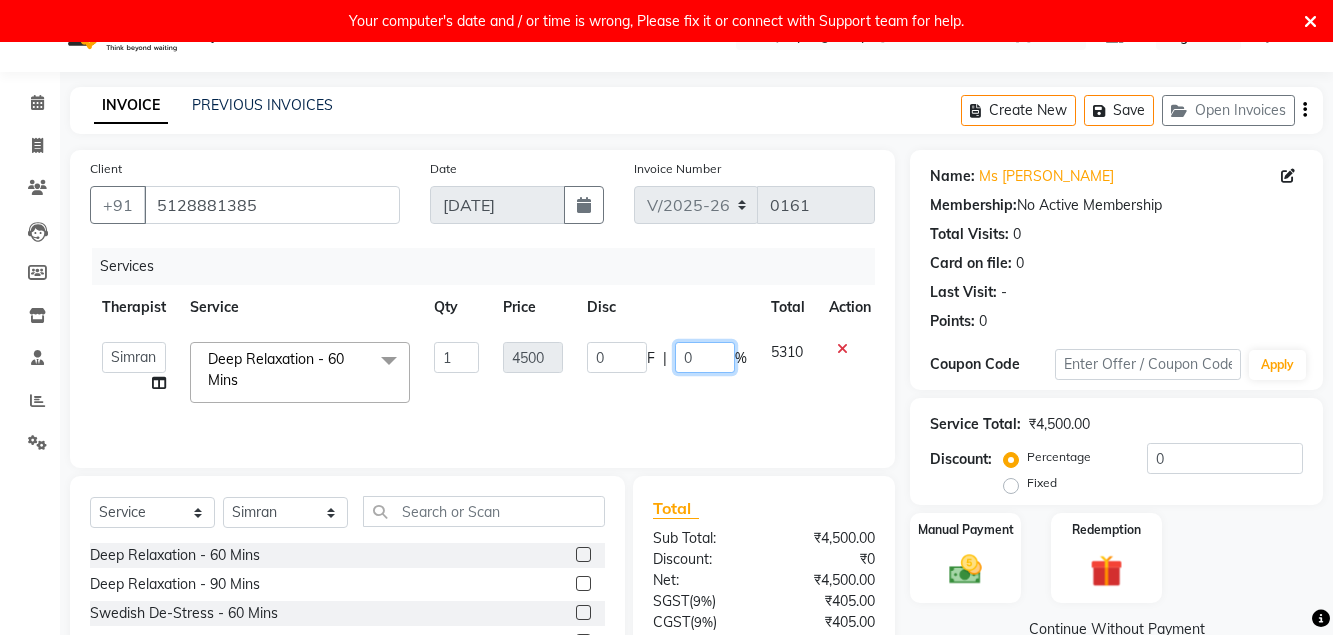 click on "0" 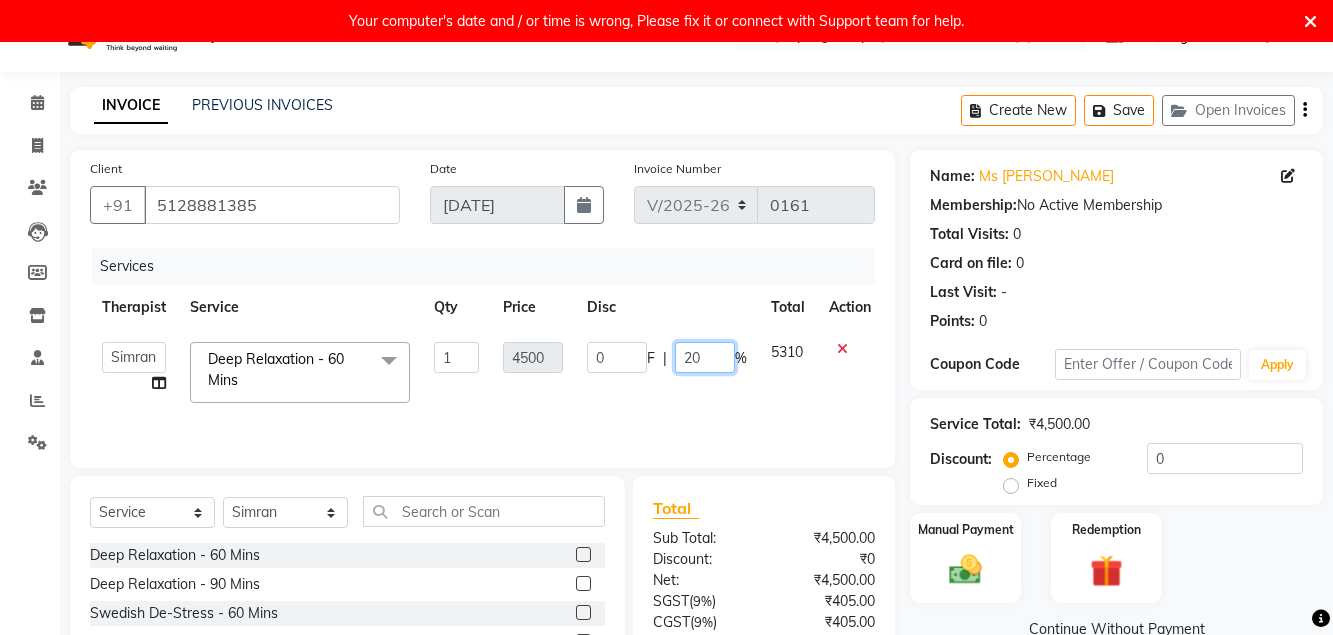 type on "2" 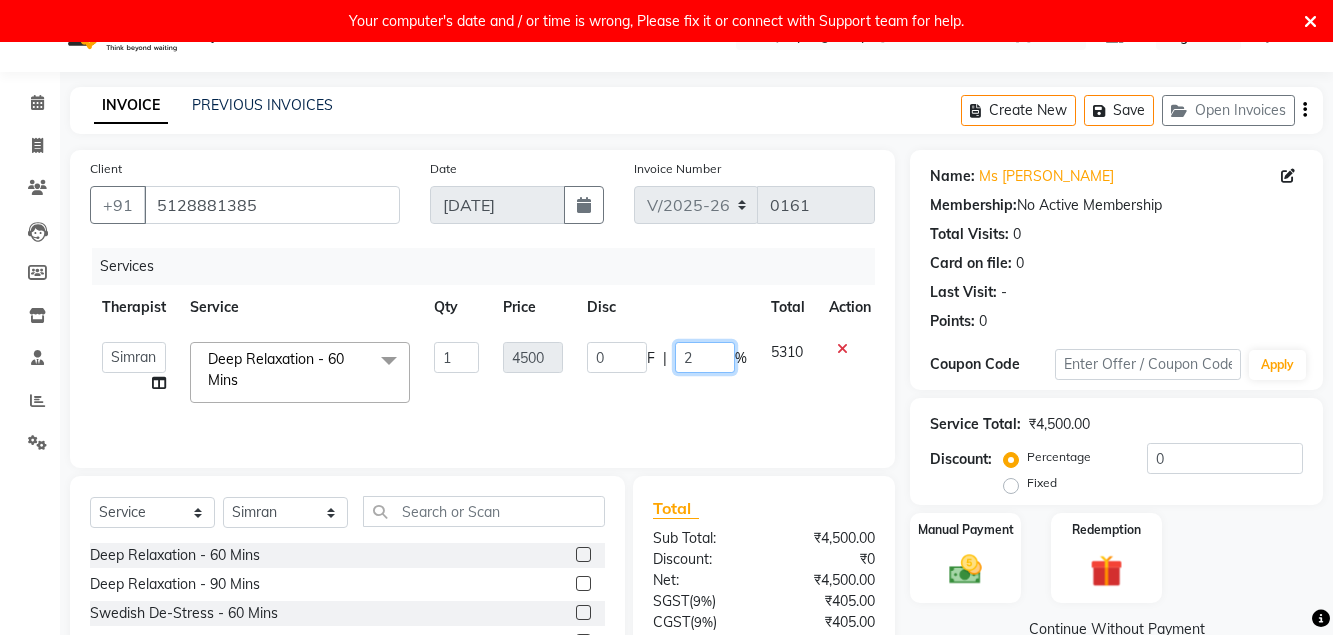 type 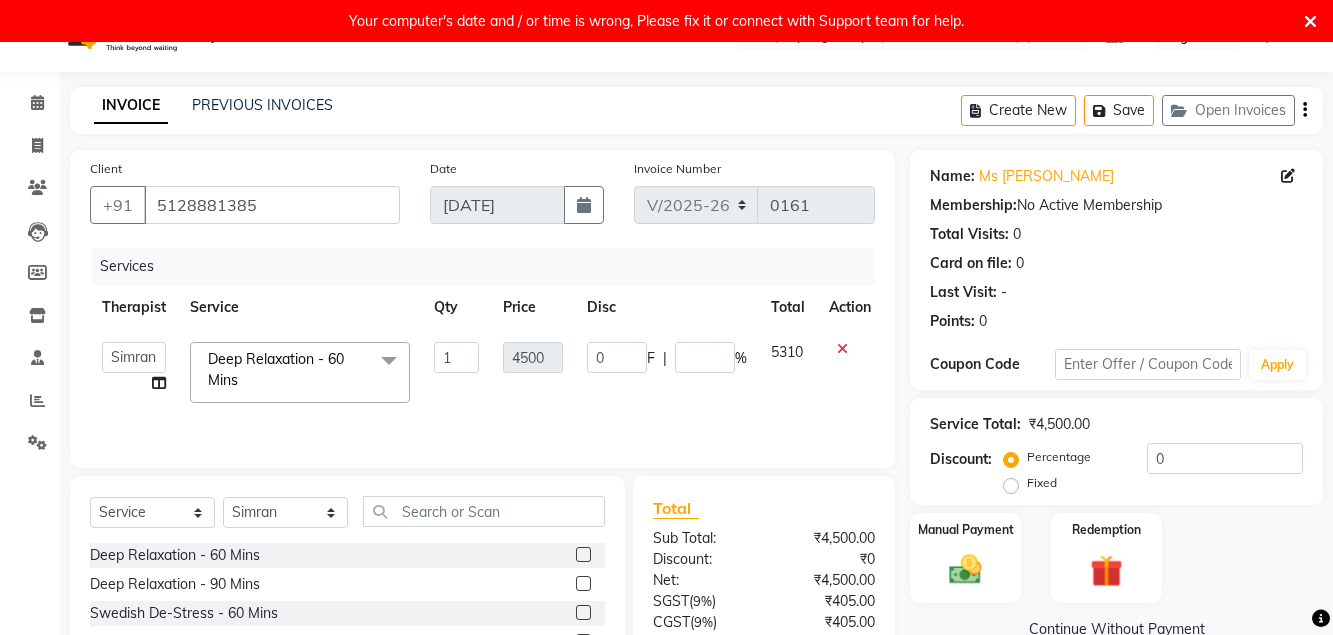 click on "Services" 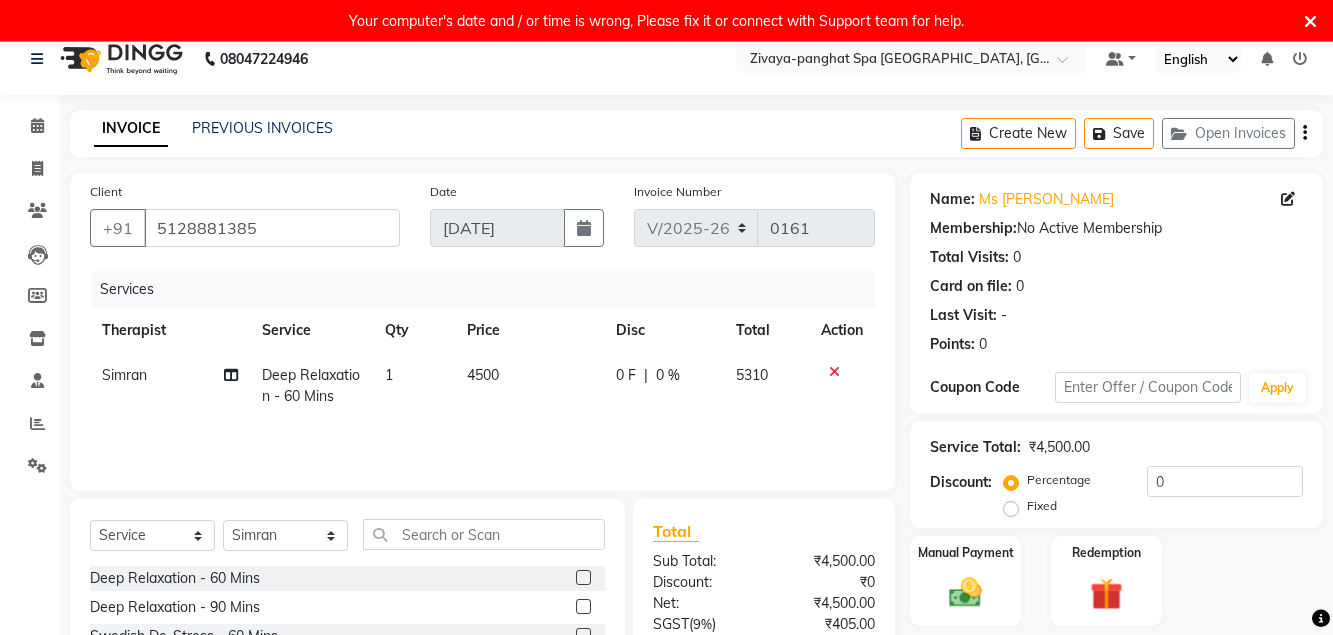 scroll, scrollTop: 0, scrollLeft: 0, axis: both 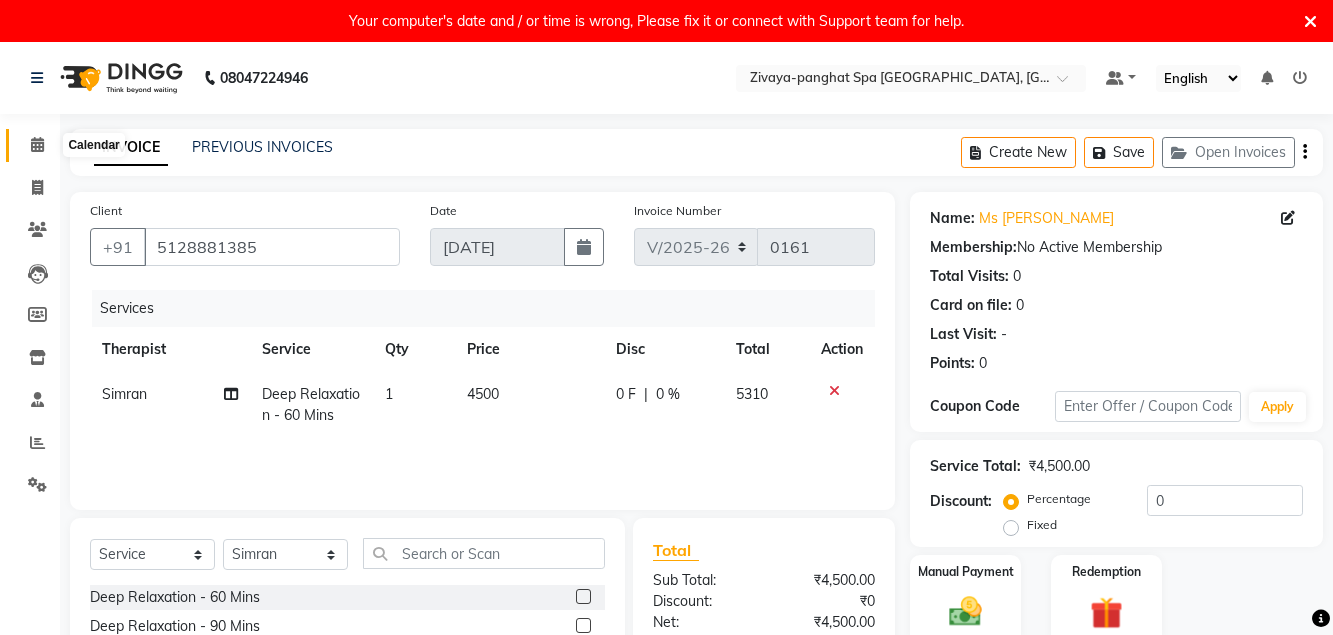 click 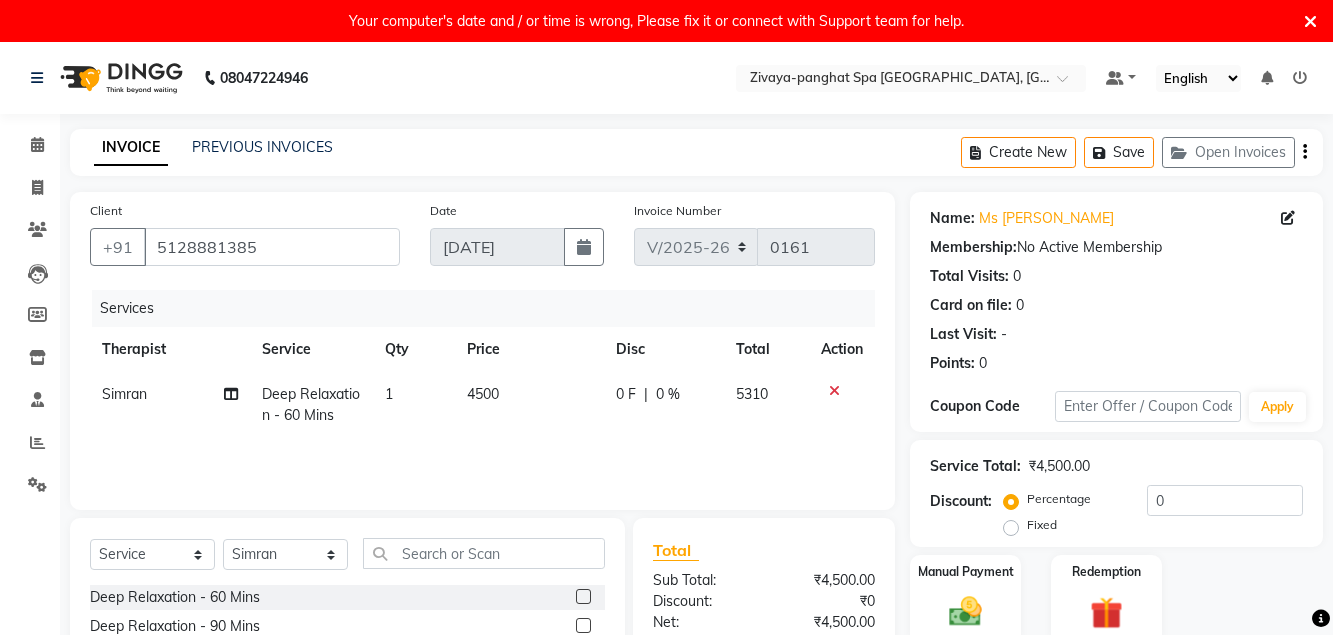 click on "0 F" 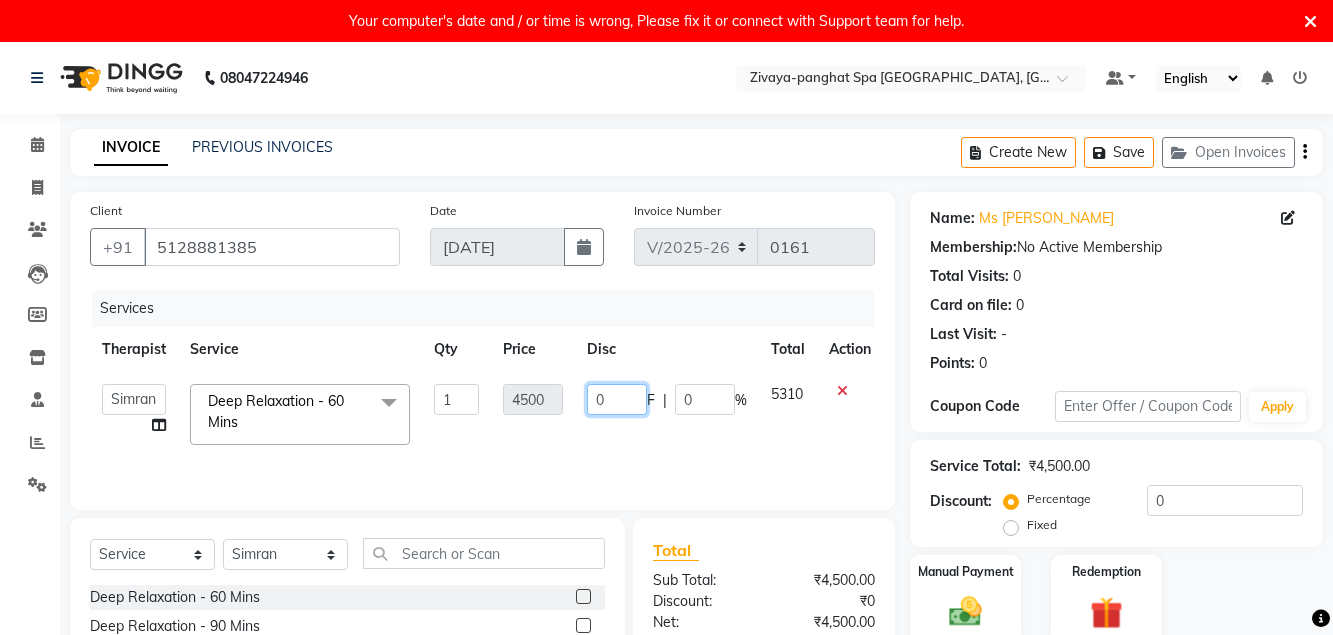 click on "0" 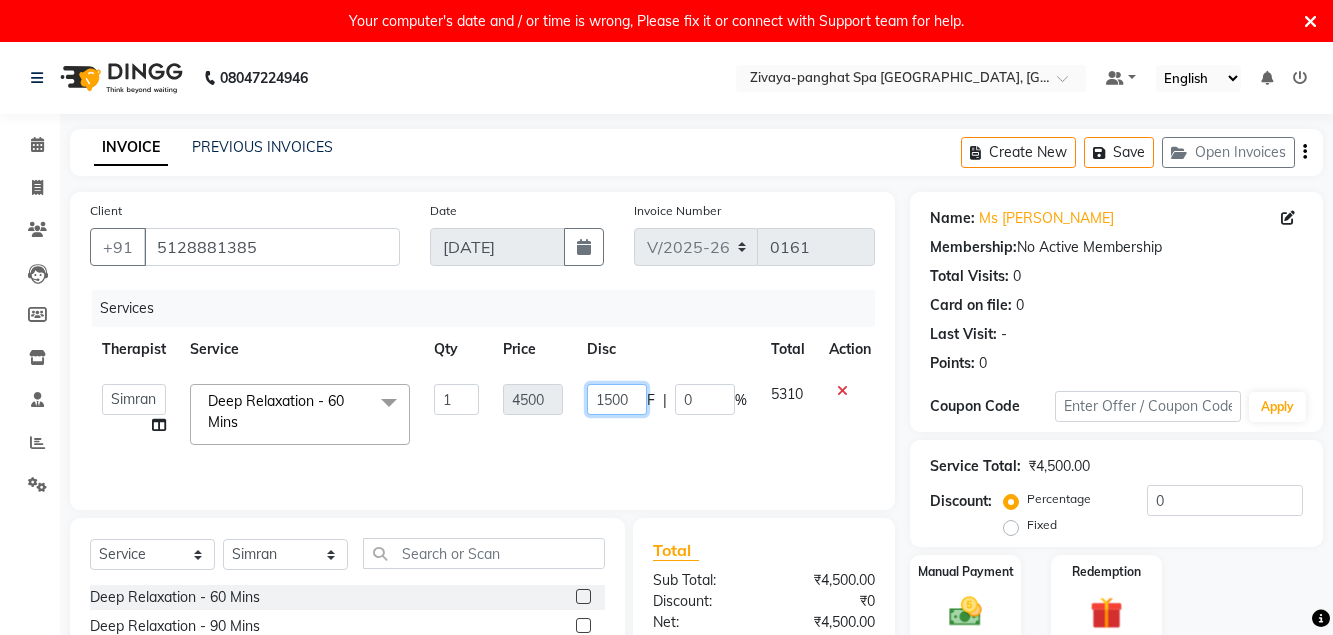 scroll, scrollTop: 0, scrollLeft: 10, axis: horizontal 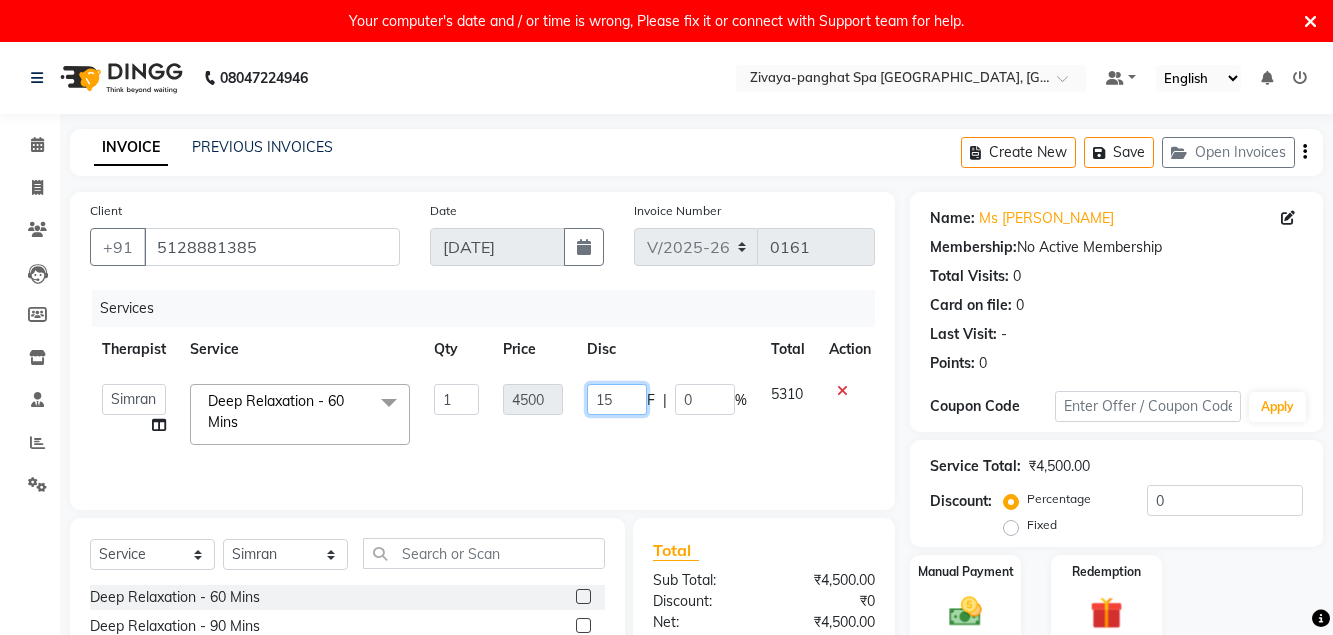 type on "1" 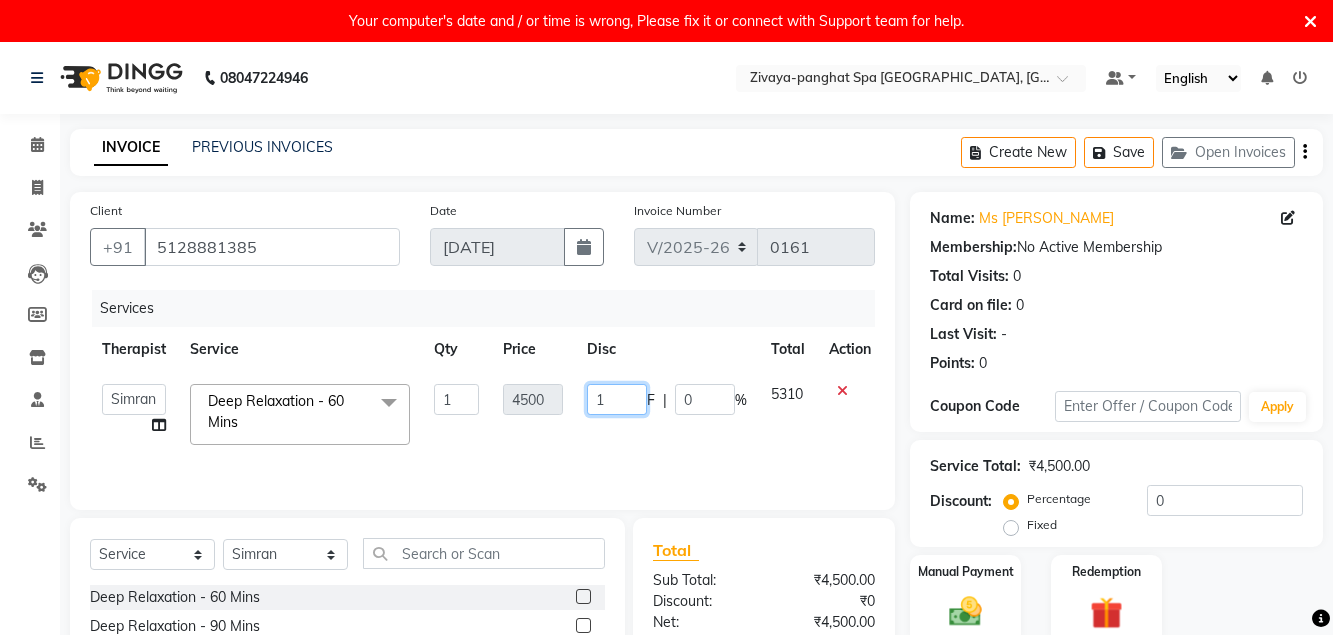 type 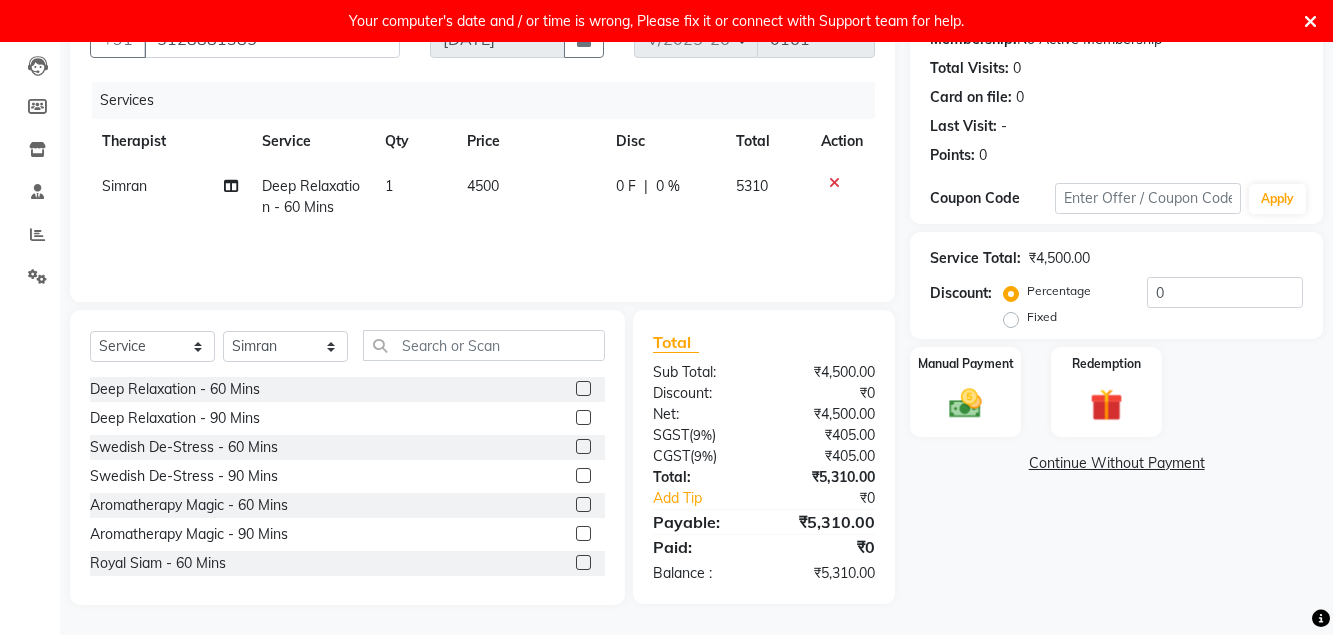 scroll, scrollTop: 0, scrollLeft: 0, axis: both 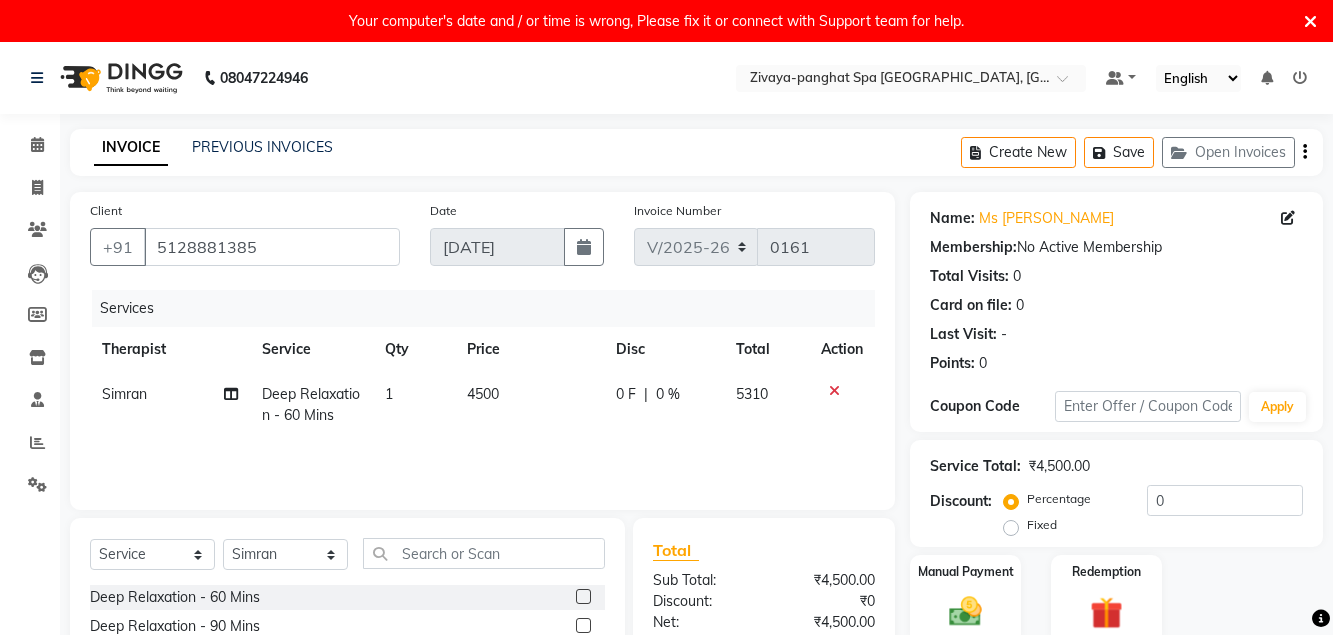 click on "0 %" 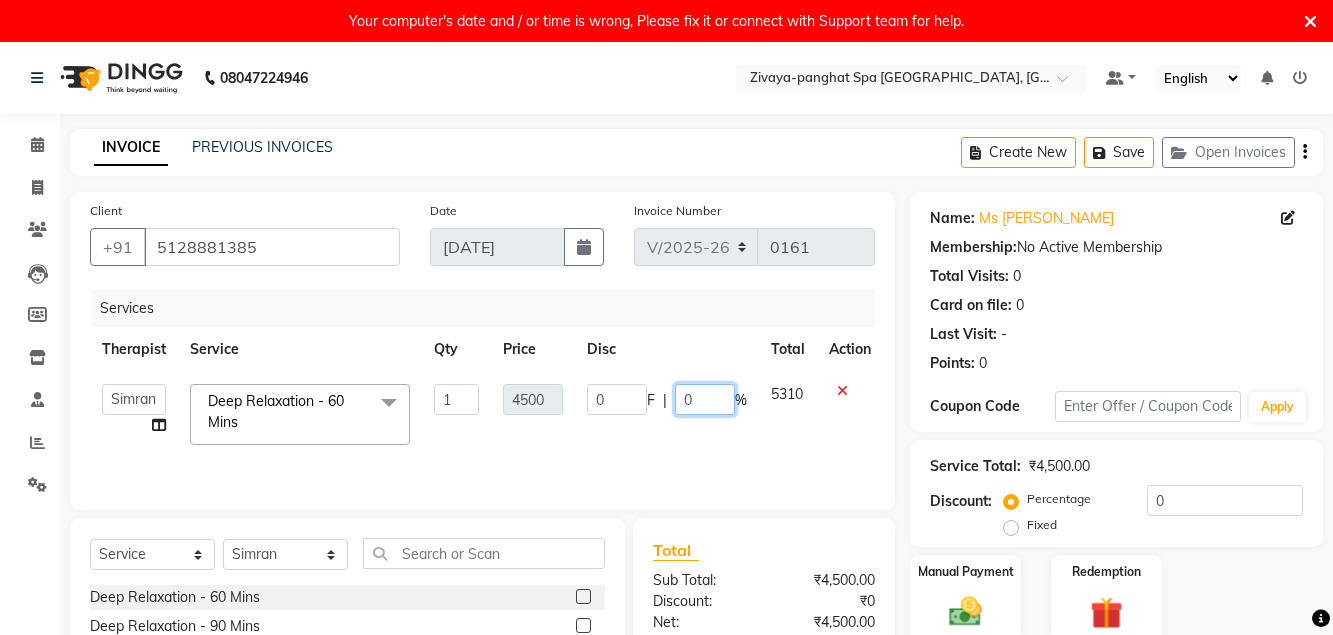 click on "0" 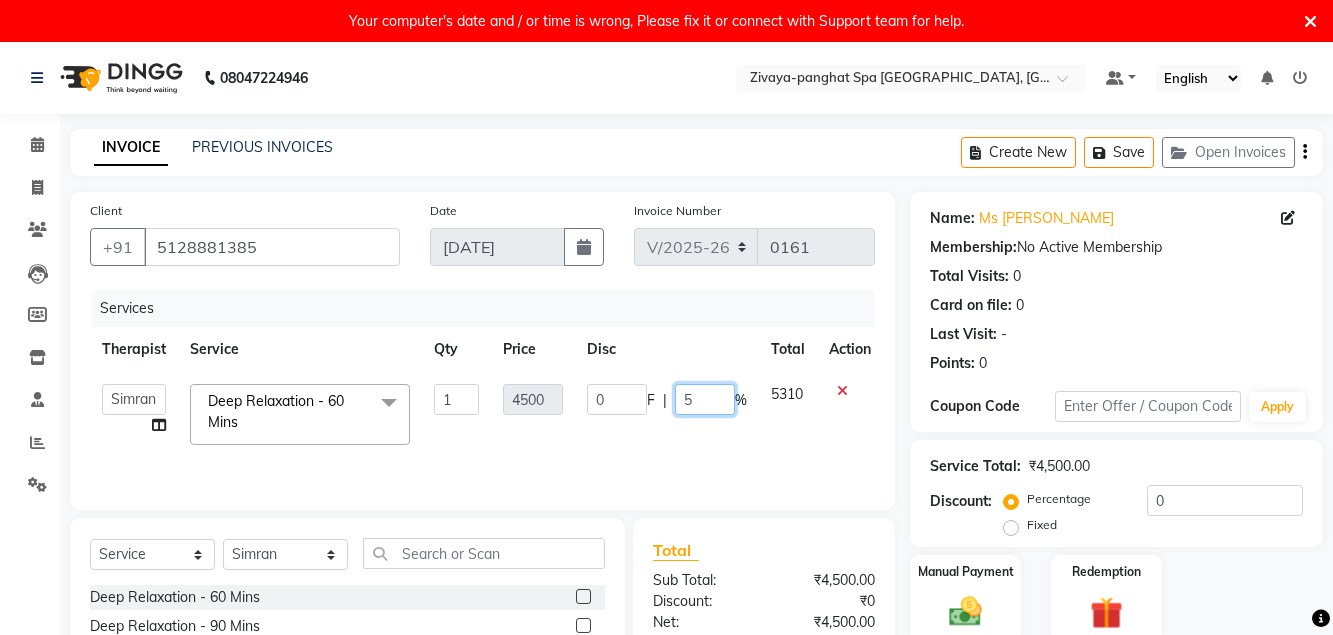 type on "57" 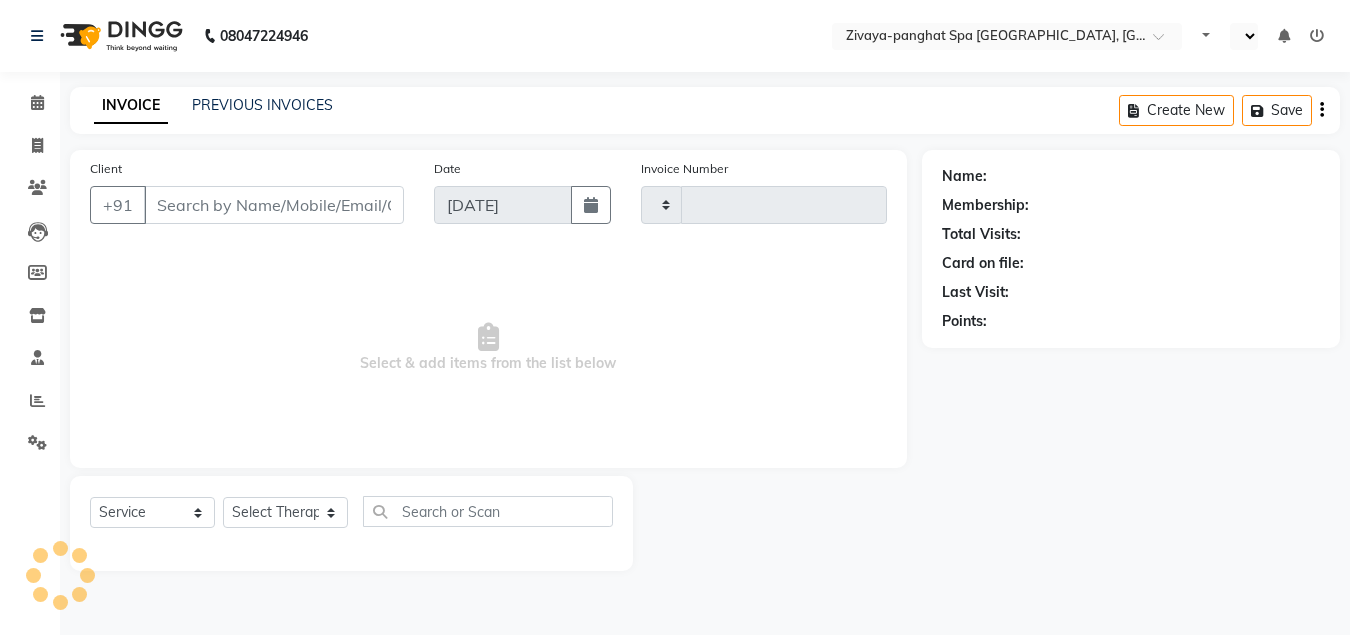 select on "service" 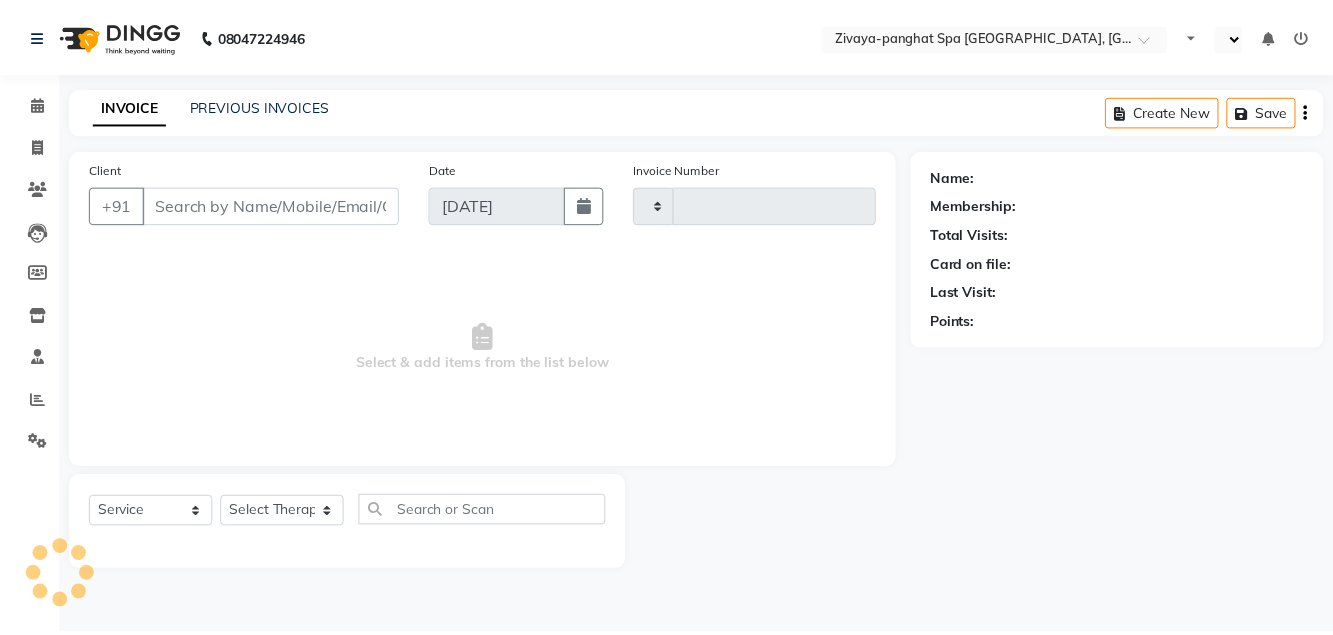 scroll, scrollTop: 0, scrollLeft: 0, axis: both 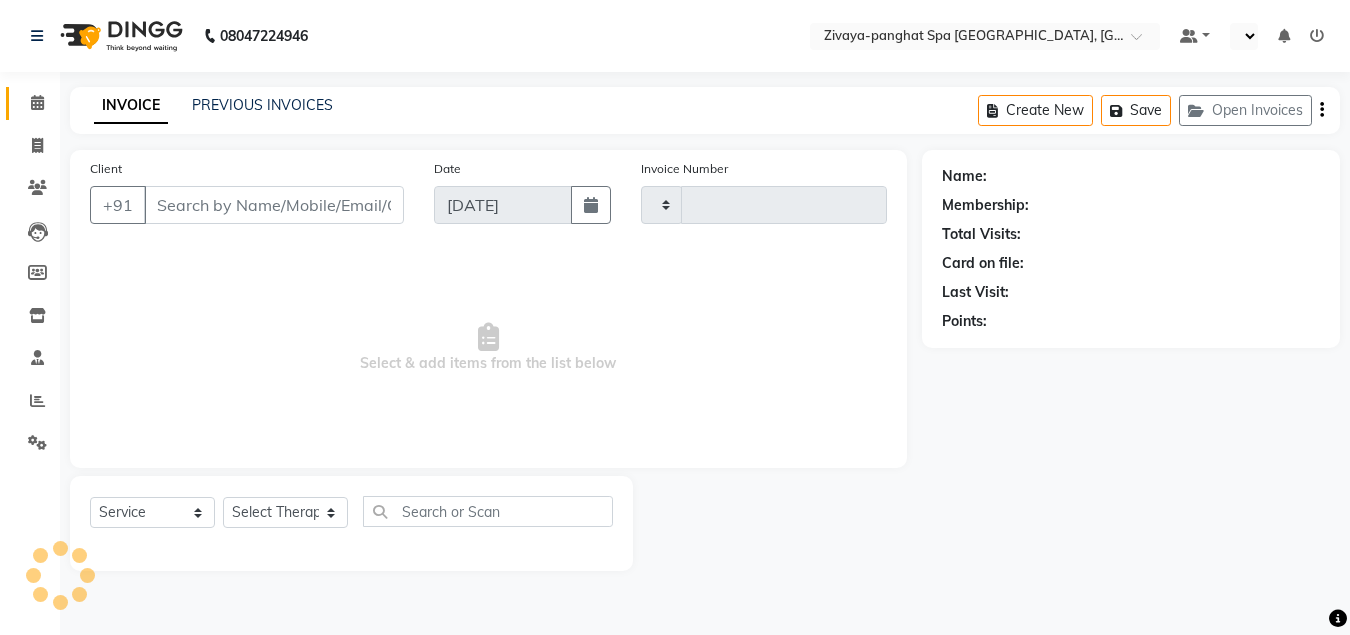 click 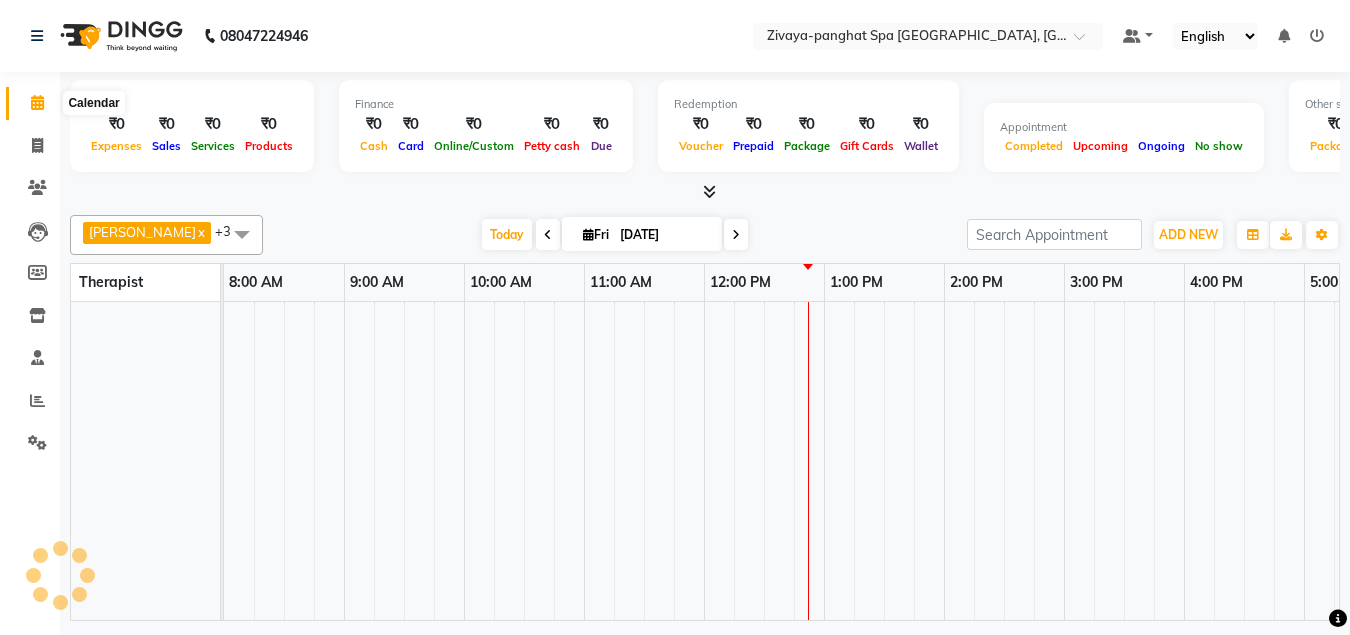 select on "en" 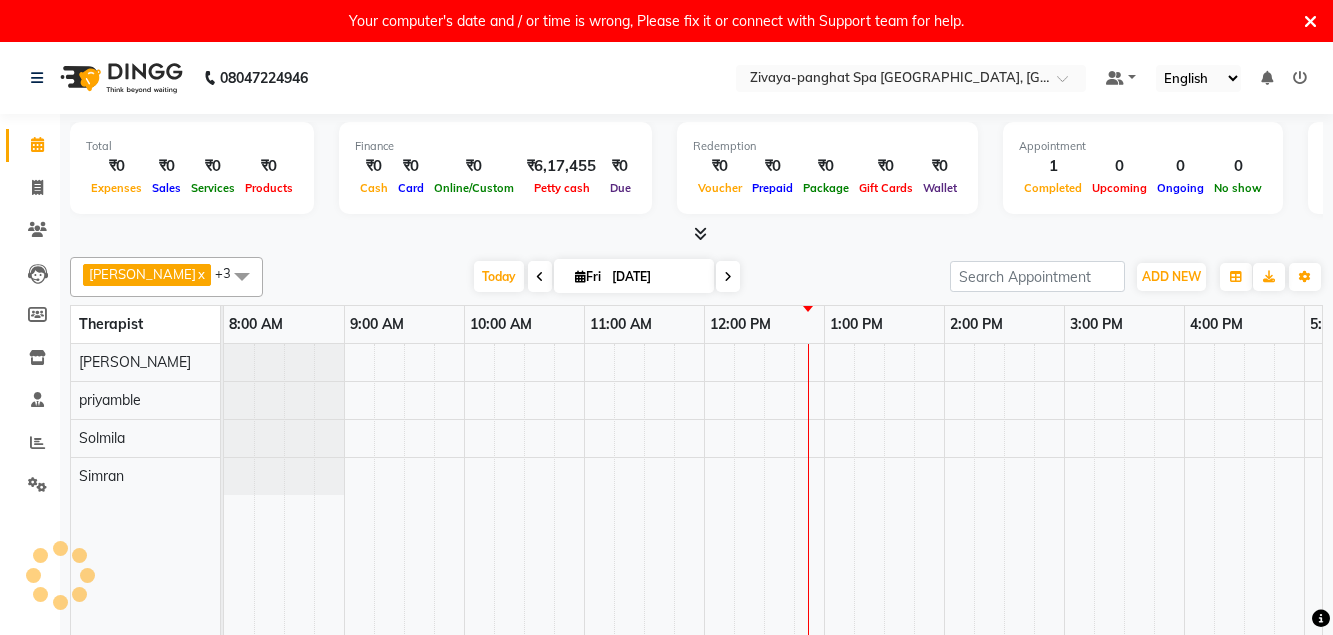 scroll, scrollTop: 0, scrollLeft: 0, axis: both 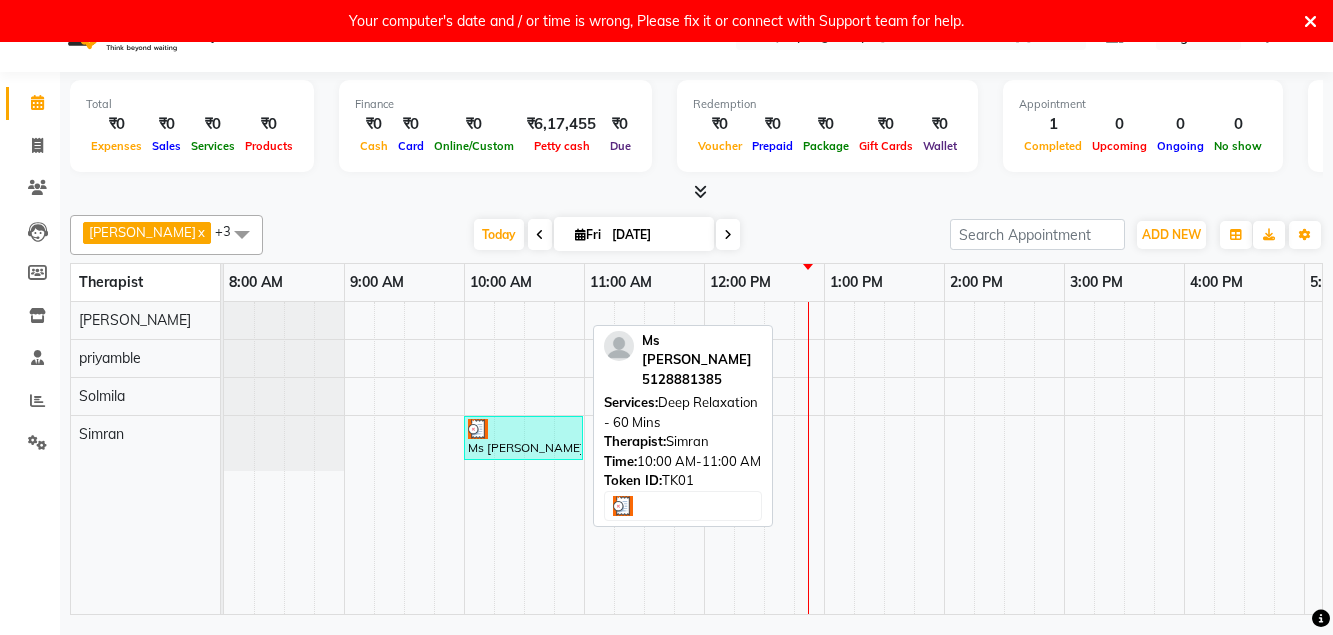 click at bounding box center (523, 429) 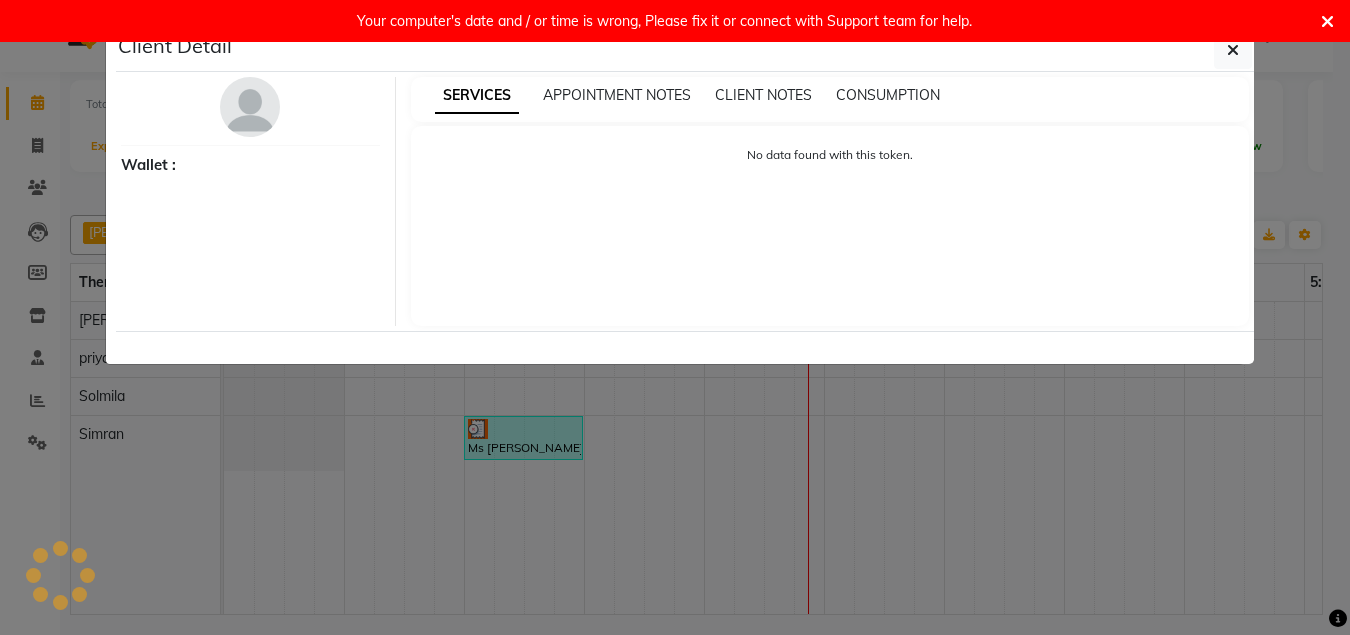 select on "3" 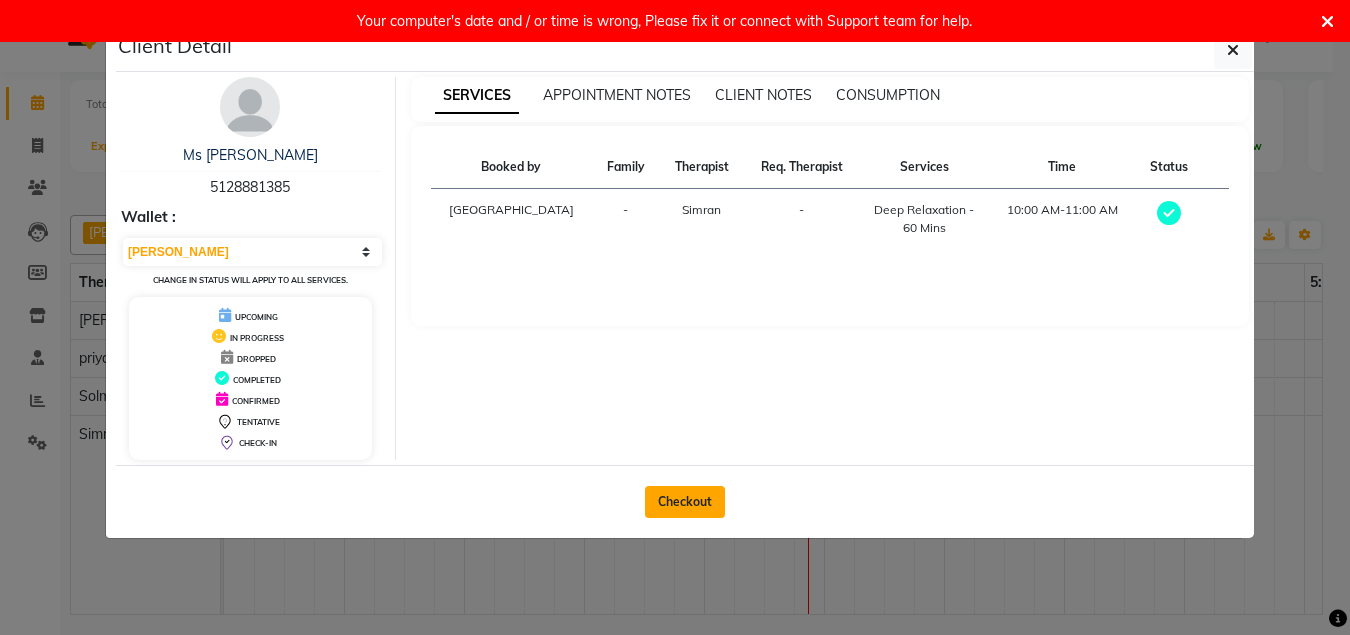 click on "Checkout" 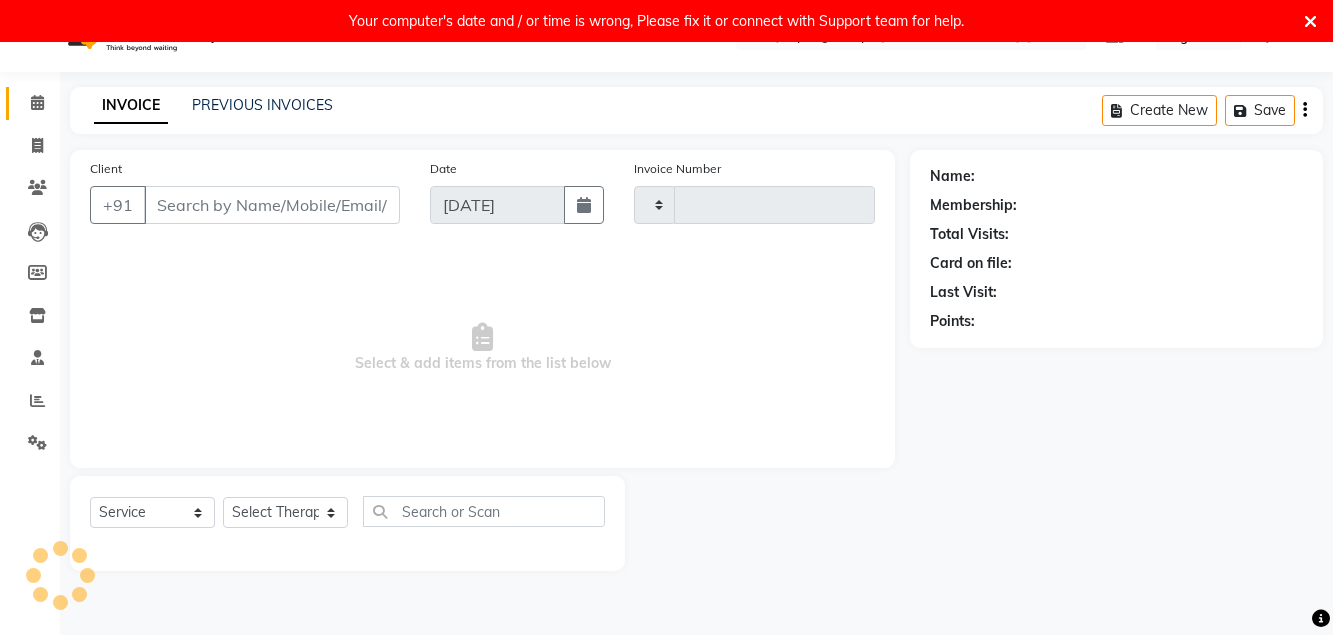 type on "0161" 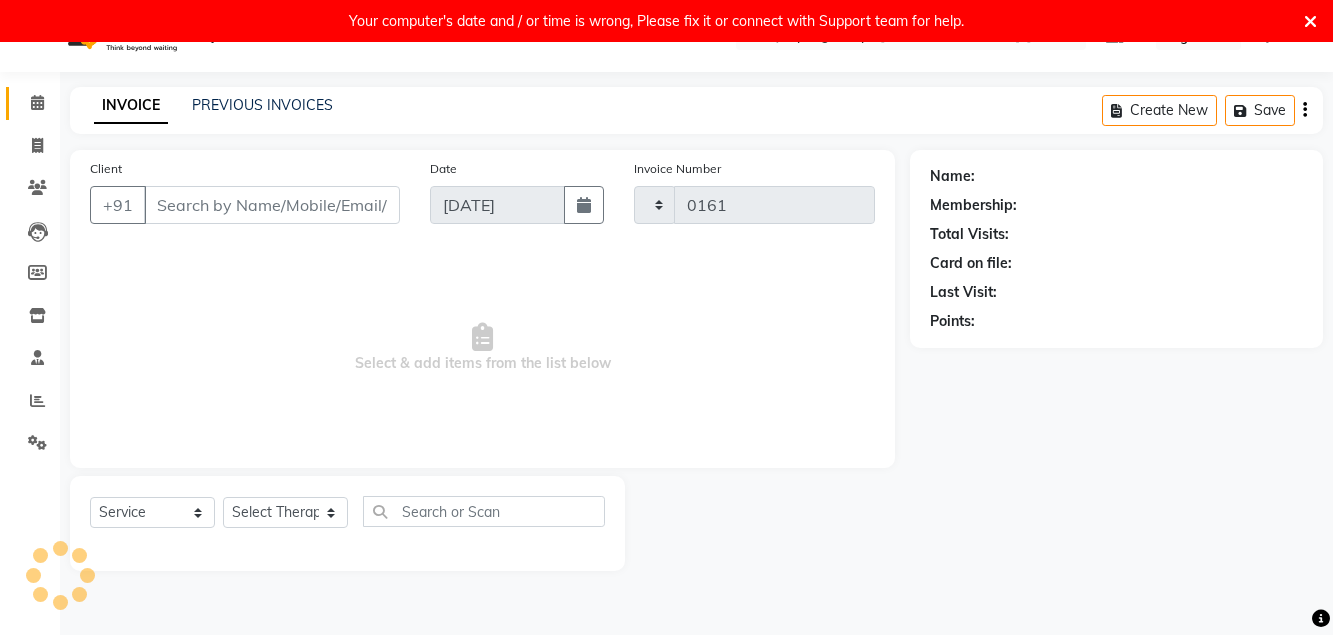 select on "6945" 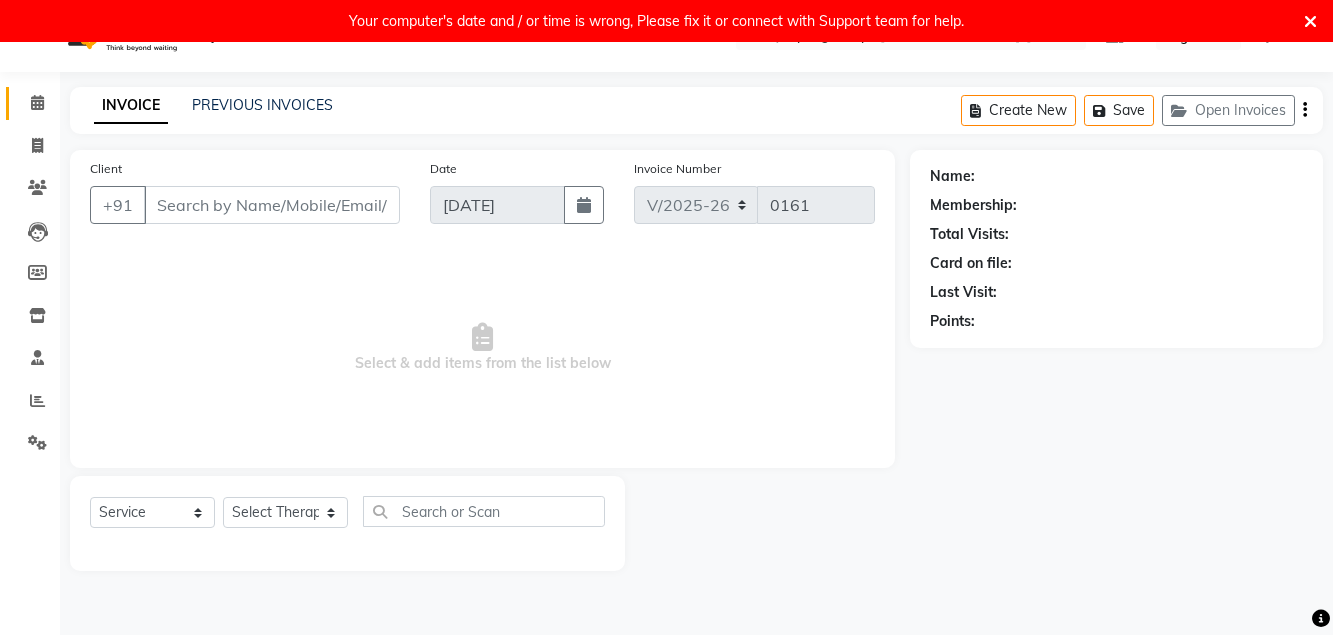 type on "5128881385" 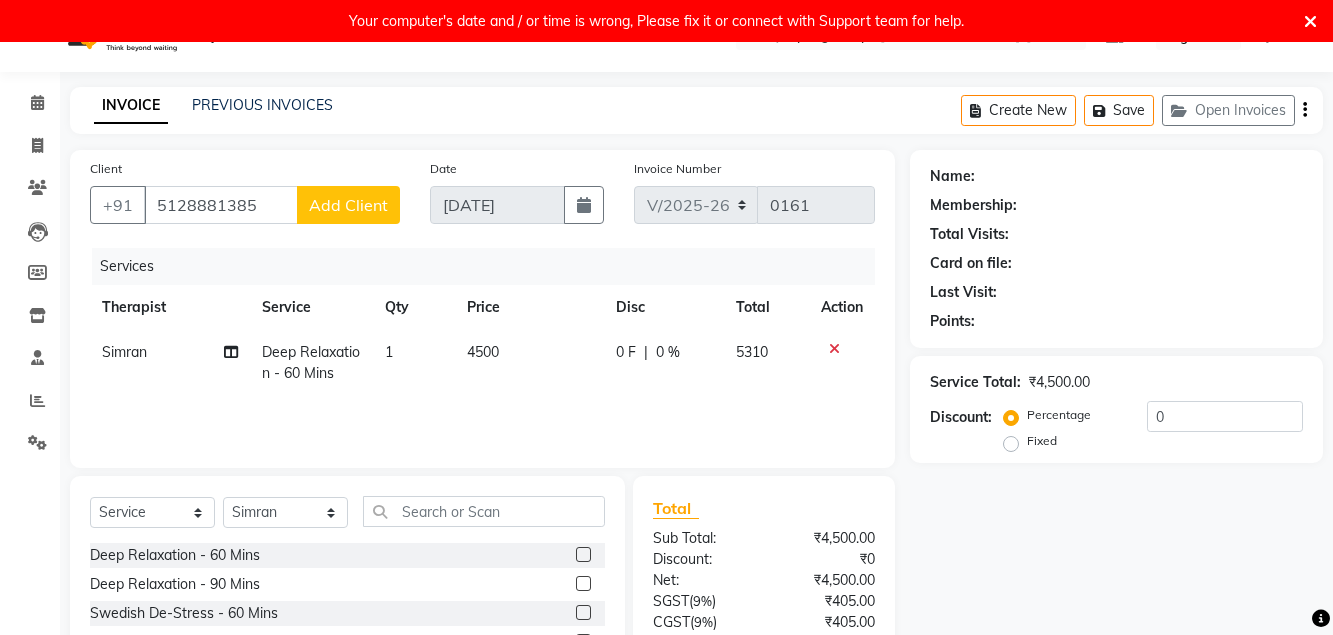 click on "0 F" 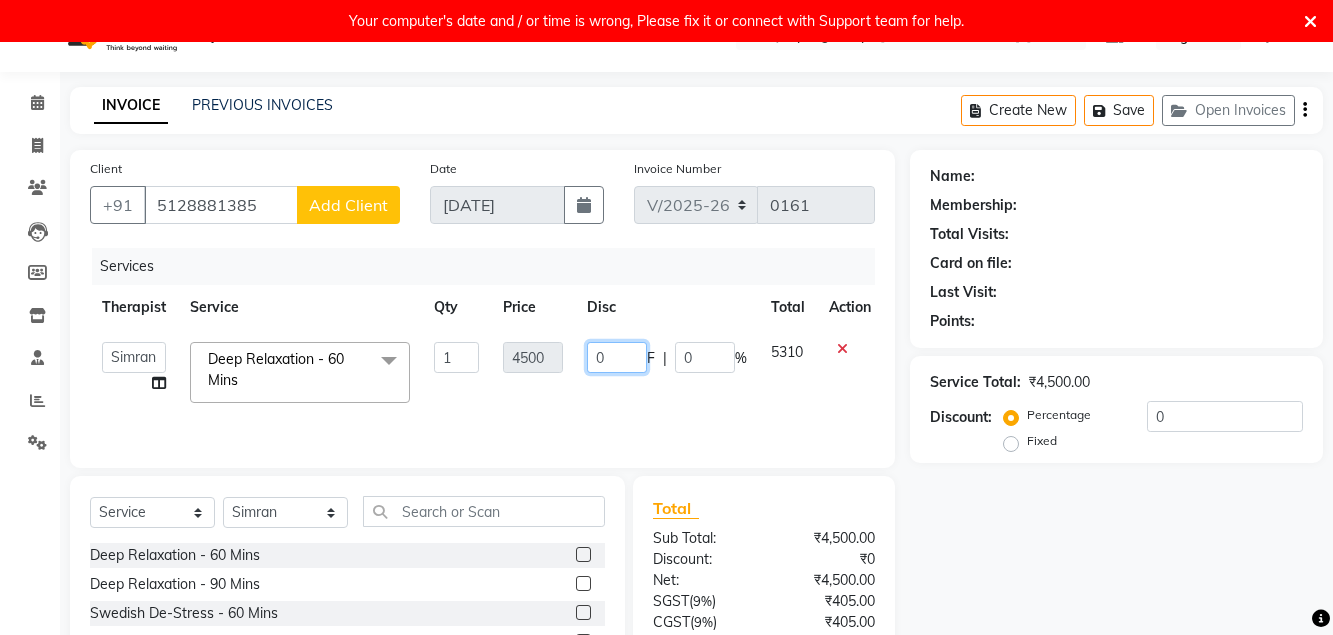 click on "0" 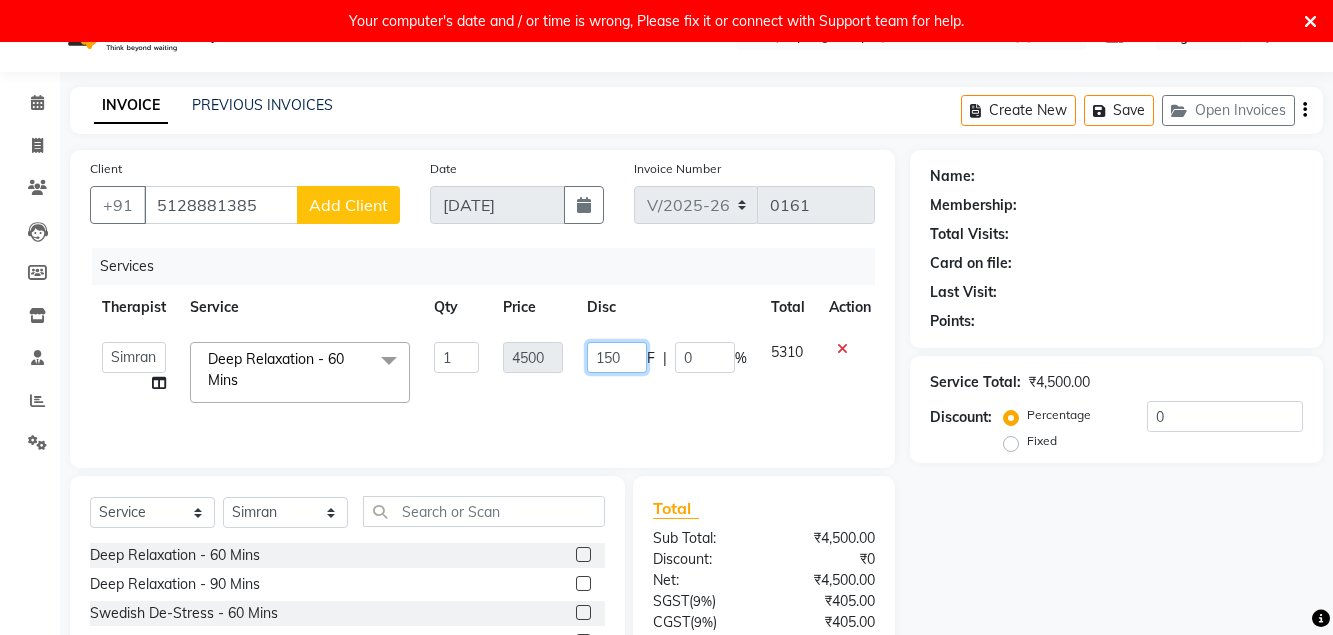 type on "1500" 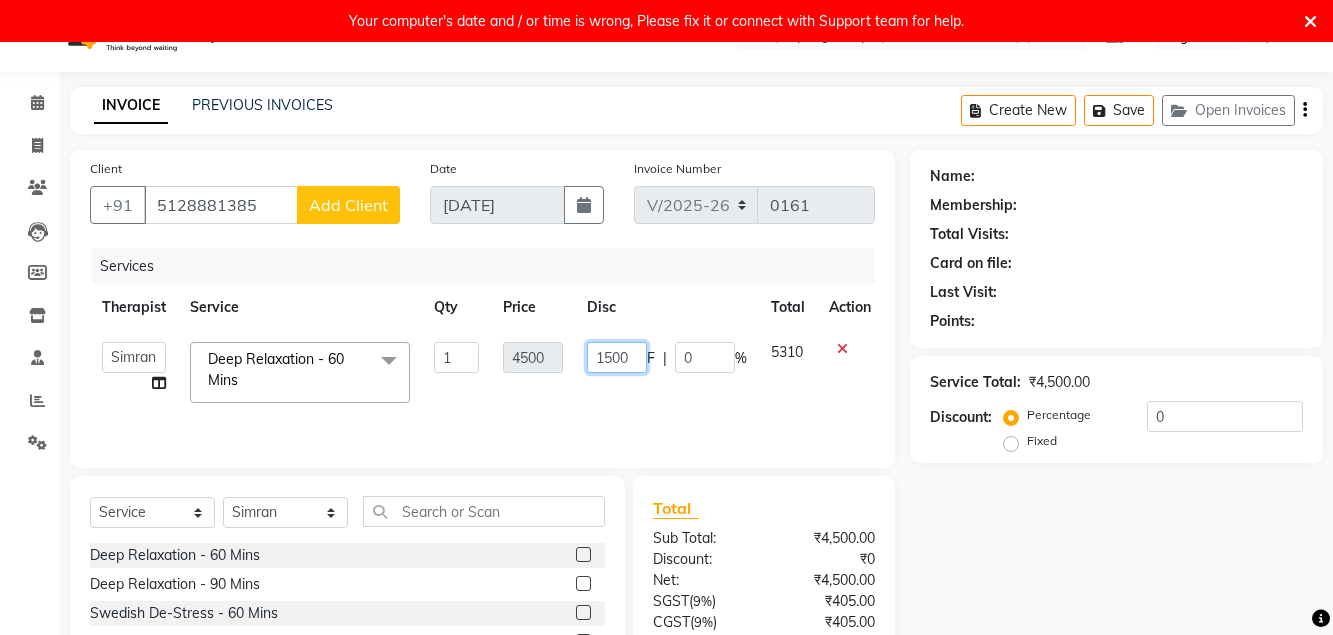 scroll, scrollTop: 0, scrollLeft: 10, axis: horizontal 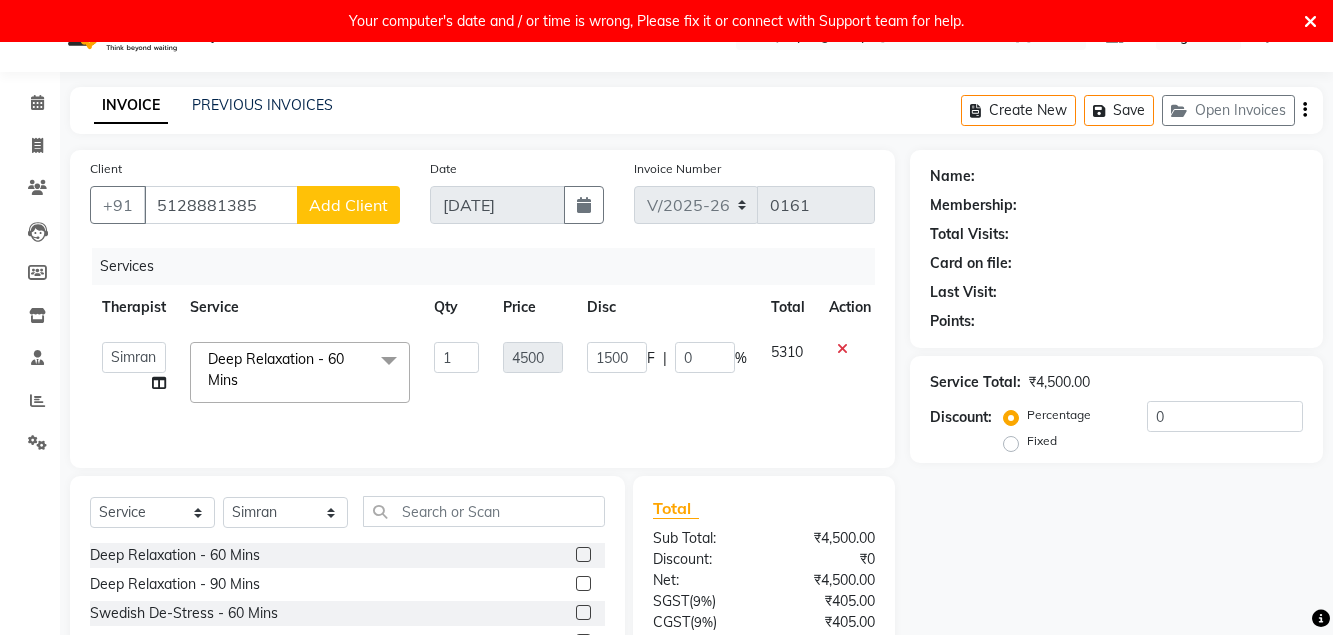 click on "1500 F | 0 %" 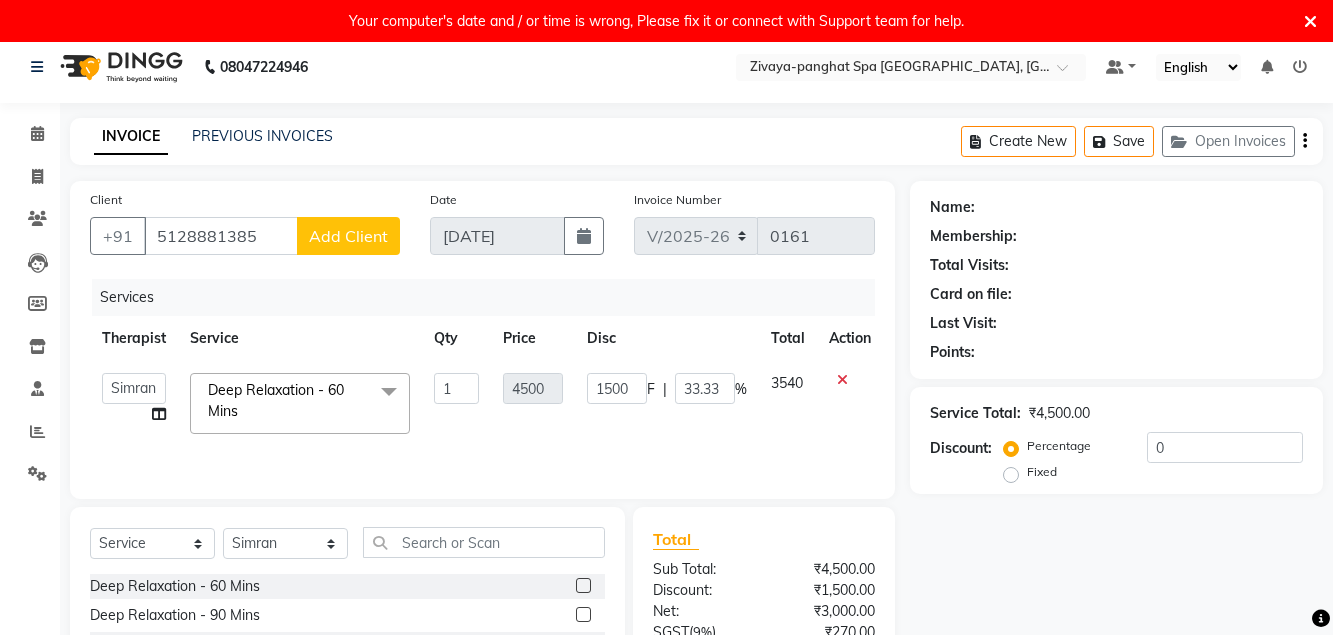 scroll, scrollTop: 0, scrollLeft: 0, axis: both 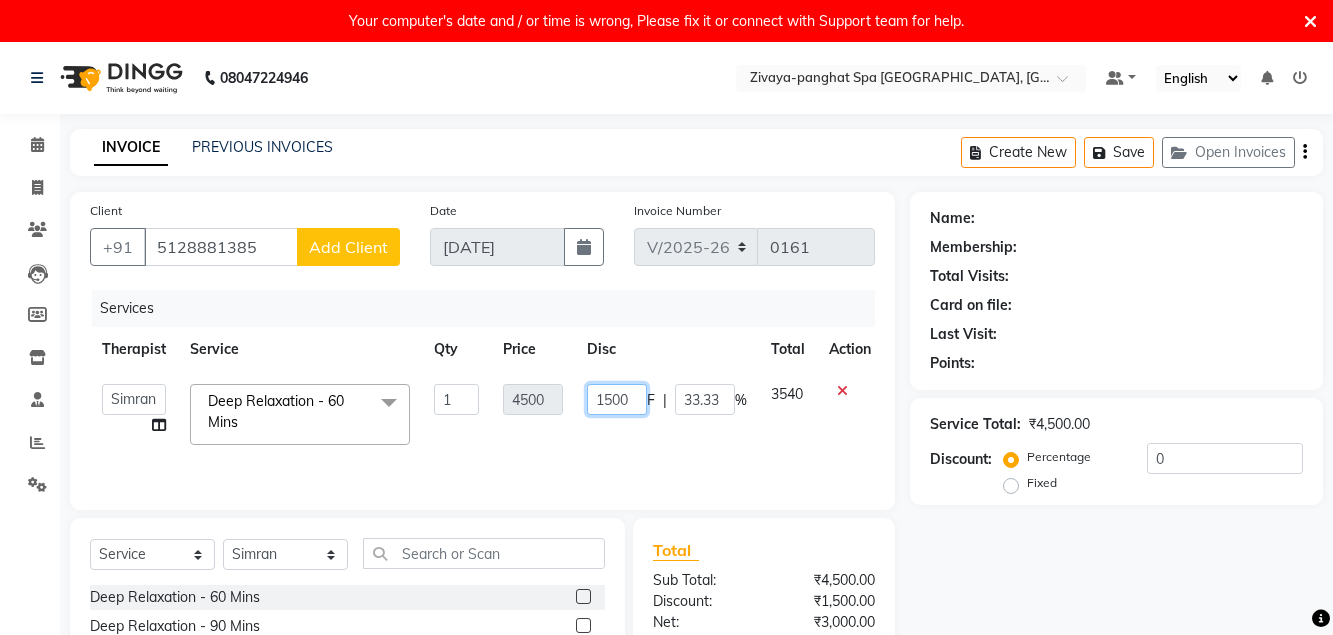 click on "1500" 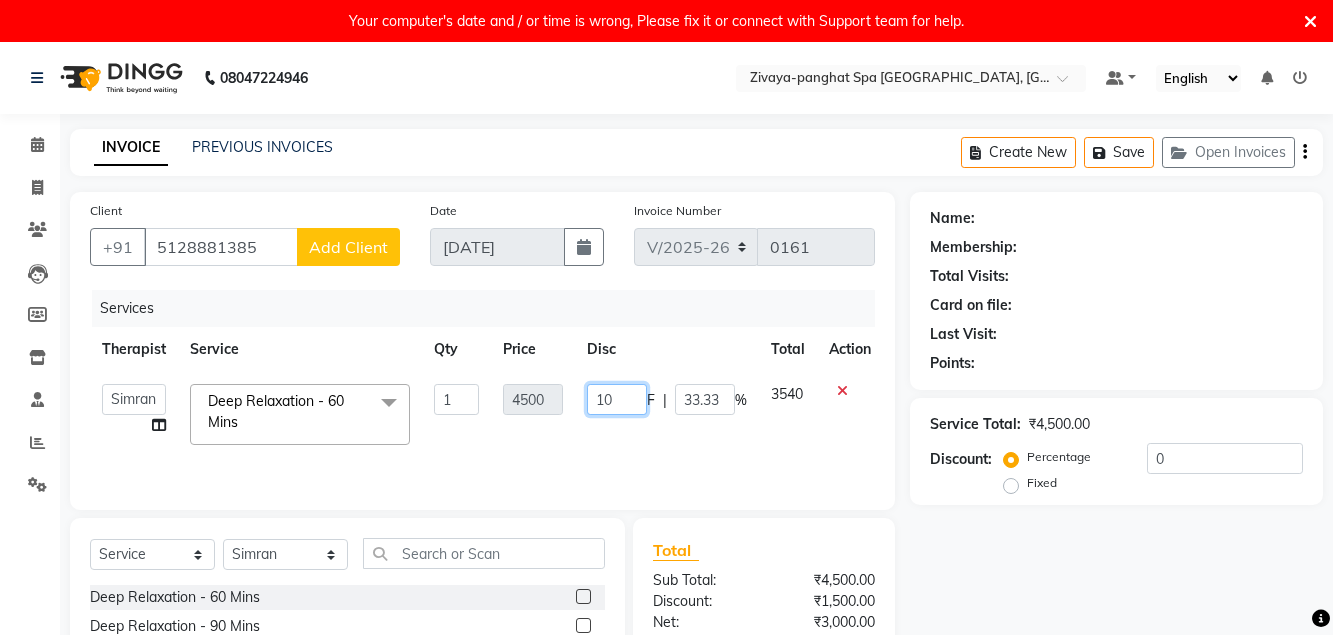 type on "0" 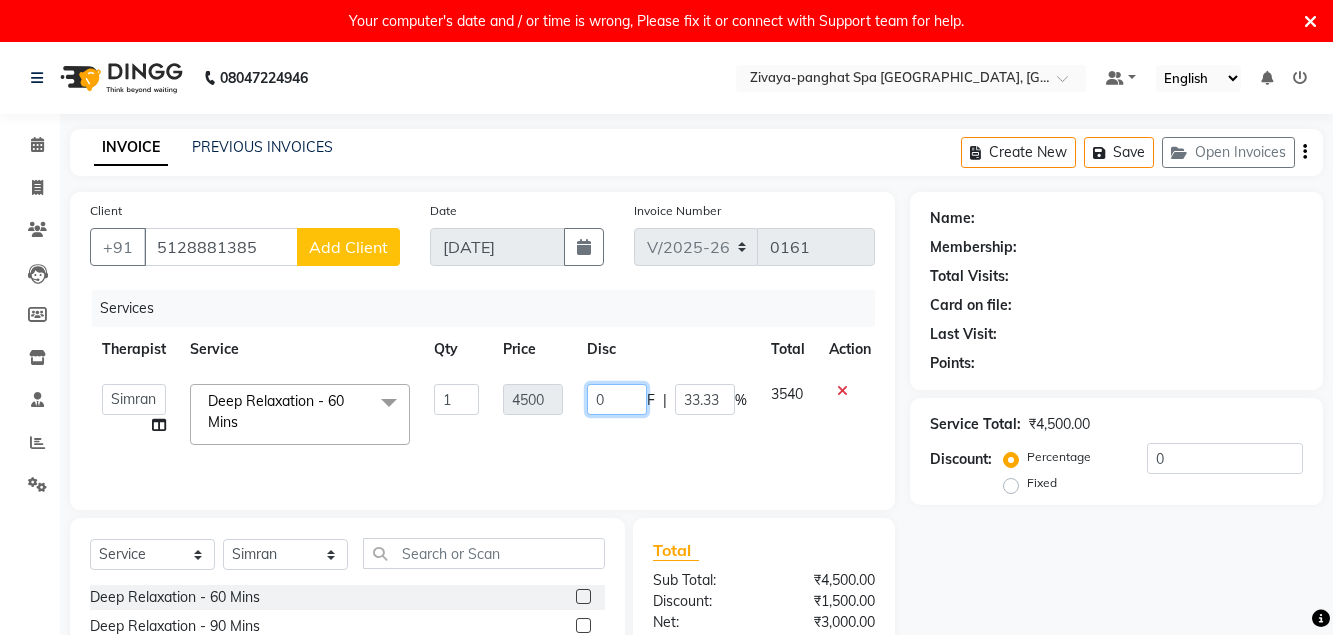 click on "0" 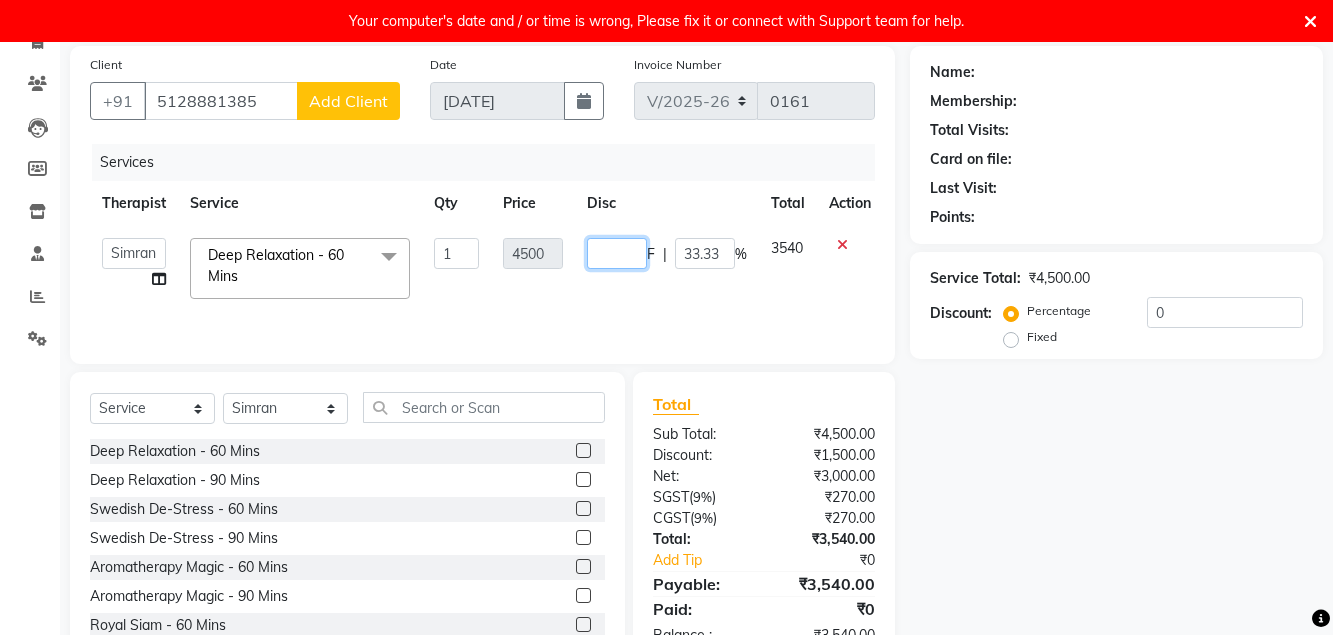scroll, scrollTop: 204, scrollLeft: 0, axis: vertical 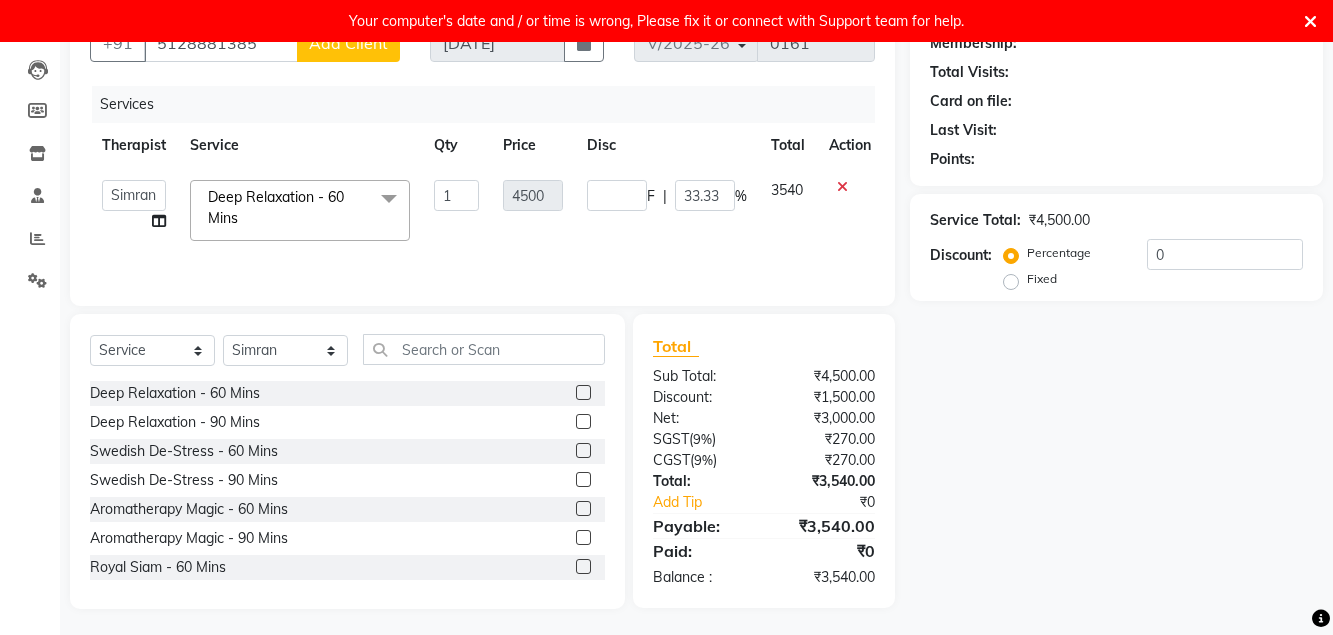 click on "Services Therapist Service Qty Price Disc Total Action  [PERSON_NAME]   [PERSON_NAME]   priyamble   [PERSON_NAME]   Solmila   UDAIPUR CENTRE  Deep Relaxation - 60 Mins  x Deep Relaxation - 60 Mins Deep Relaxation - 90 Mins Swedish De-Stress - 60 Mins Swedish De-Stress - 90 Mins Aromatherapy Magic - 60 Mins Aromatherapy Magic - 90 Mins Royal Siam - 60 Mins Royal Siam - 90 Mins Abhyangam - 60 Mins Aroma Hot Oil Treatment - 60 mins Fusion Therapy - 60 Mins Earthstone Massage - 60 min The Healing Touch - 120 Mins Just The Two of US - 60 min Just The Two of US - 120 min Signature Head Massage - 30 Mins Signature Head Massage - 60 Mins Signature Foot Massage - 30 Mins Signature Foot Massage - 60 min Signature Scrub - 60 Mins Aromatic Comfort Facial - 60 Mins Cleansing Facial - 30 Mins De-stress Back & Shoulder Massage 30 MINS De-stress Back & Shoulder Massage
with Herbal Hot Compress 30 MINS Signature Foot Massage Signature Foot Massage with Herbal 1 4500 F | 33.33 % 3540" 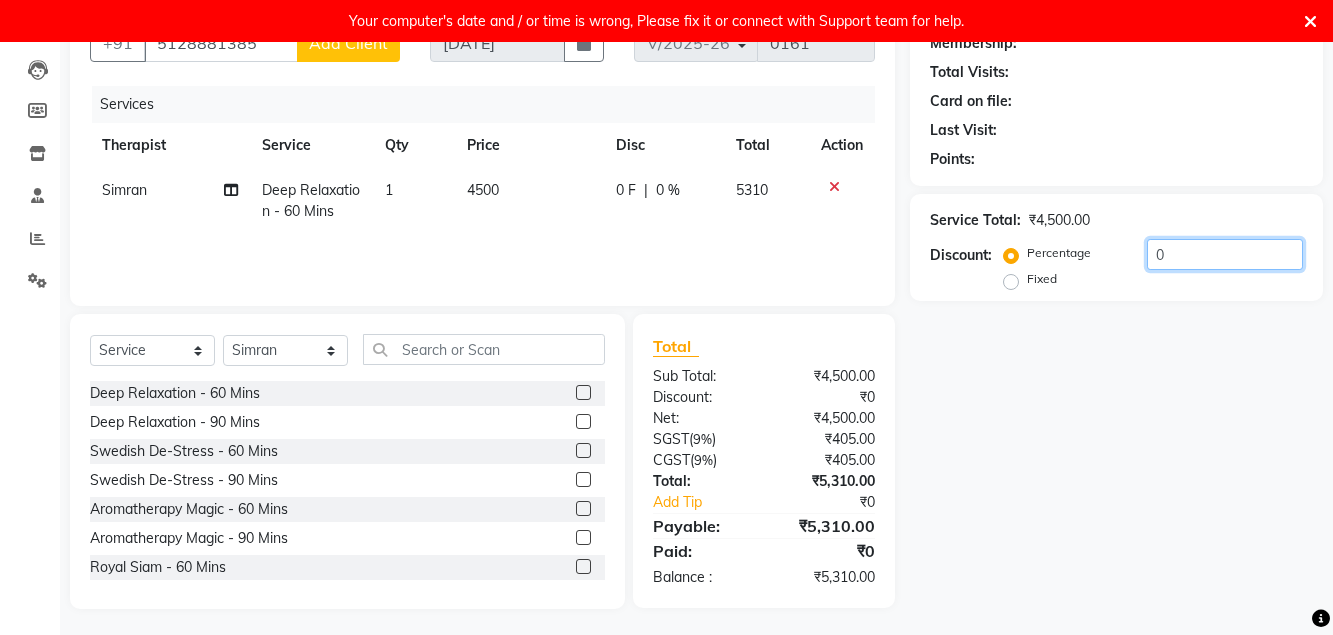 click on "0" 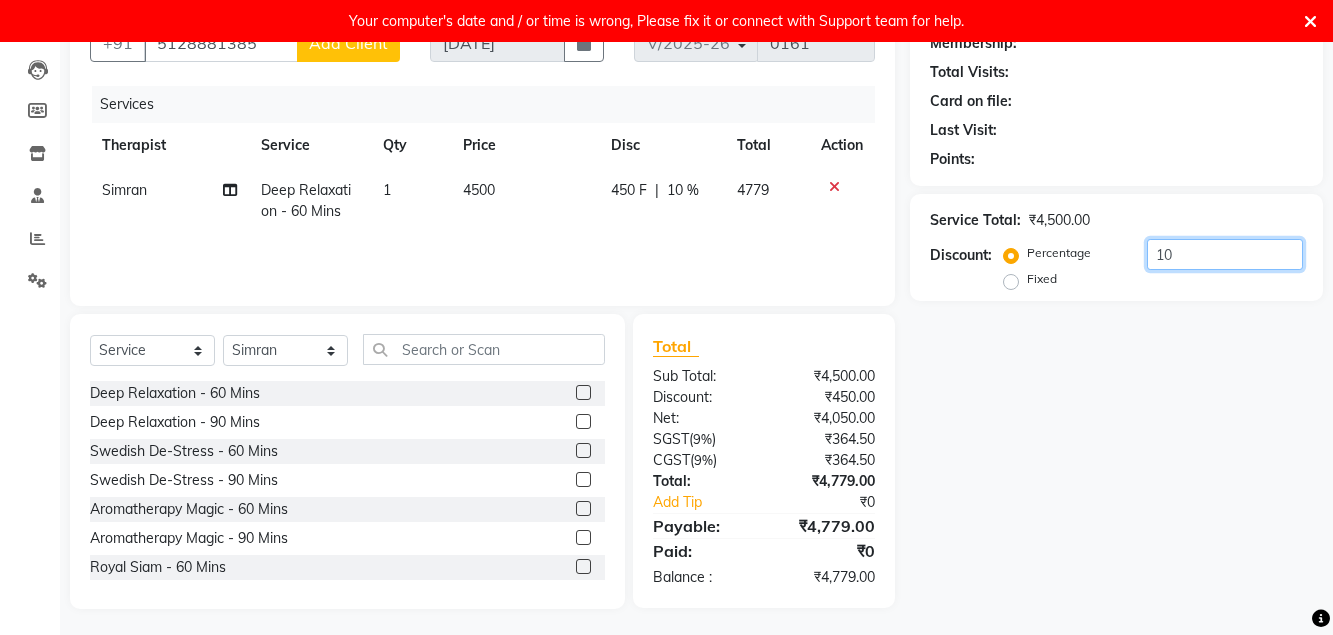 type on "1" 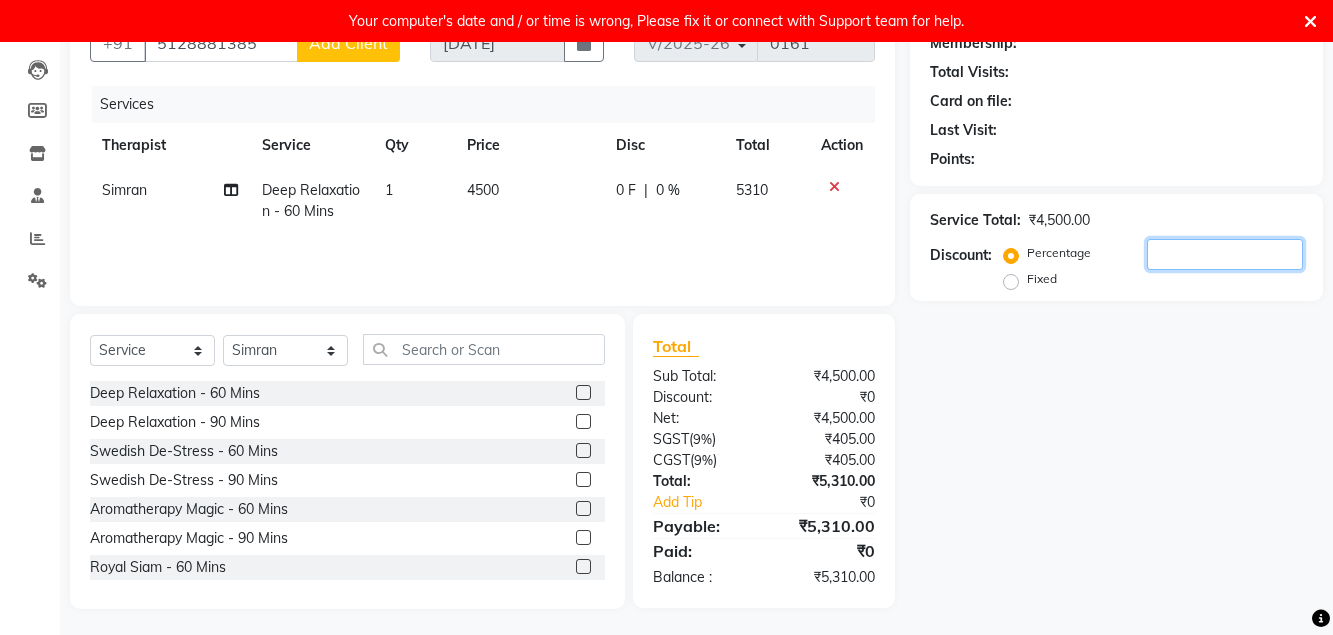 type 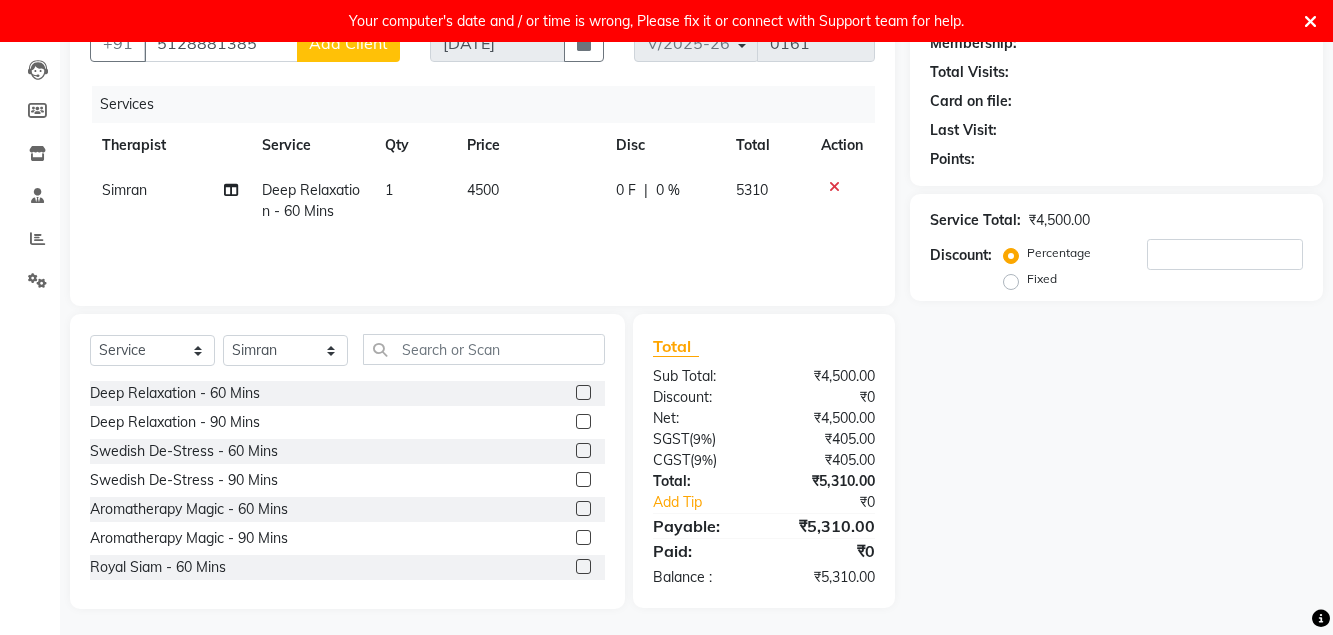 click on "Fixed" 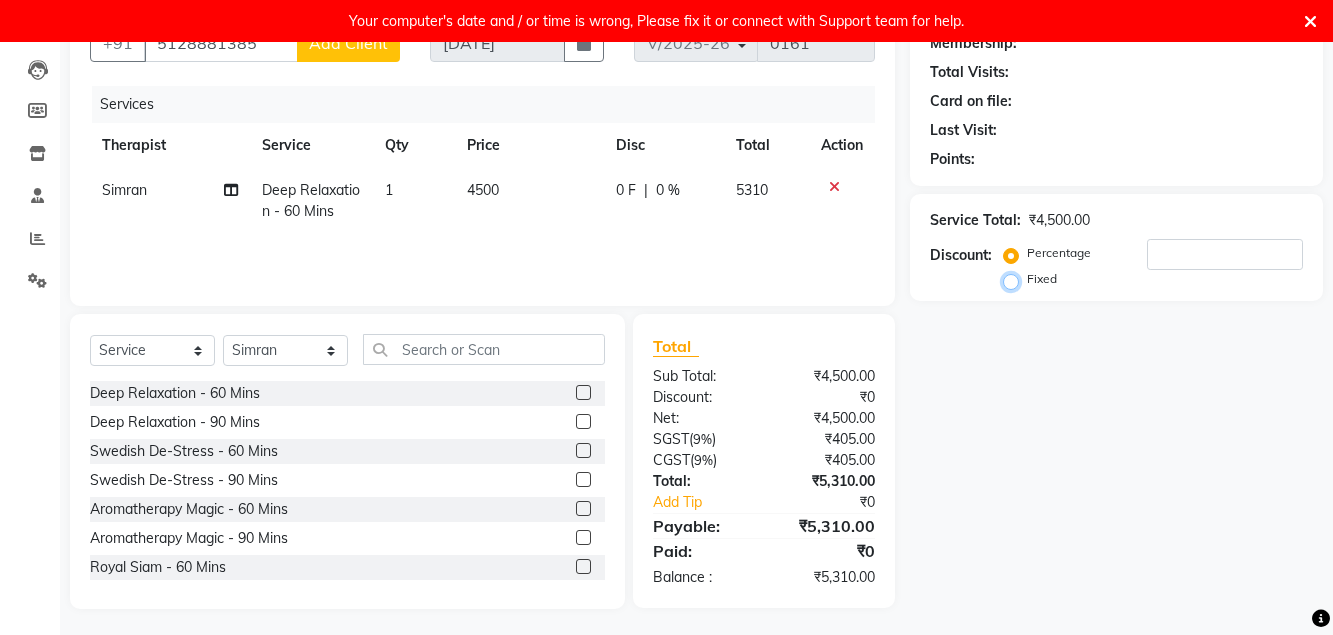 click on "Fixed" at bounding box center [1015, 279] 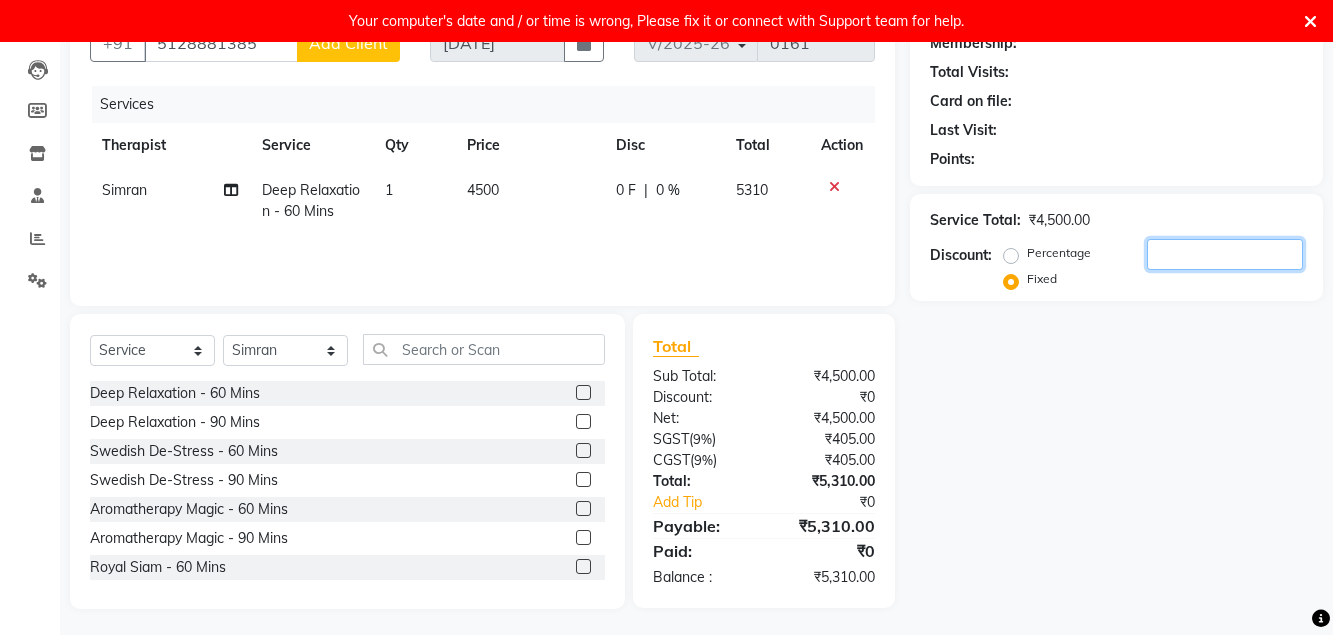 click 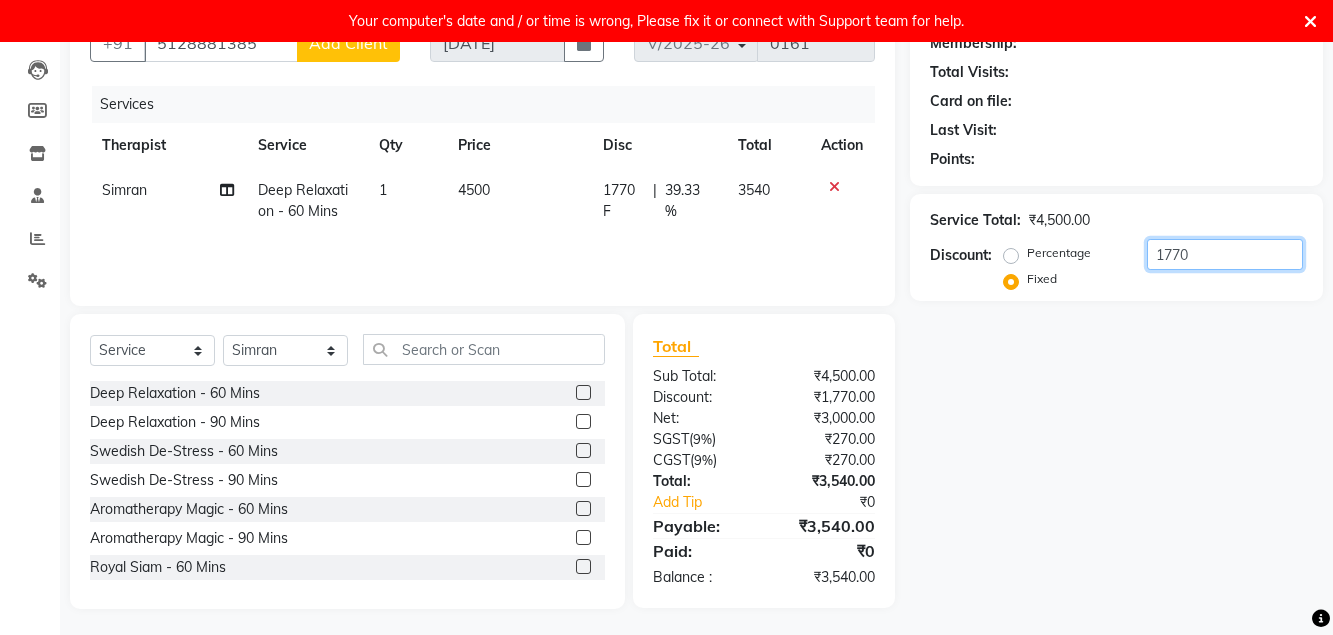 type on "1770" 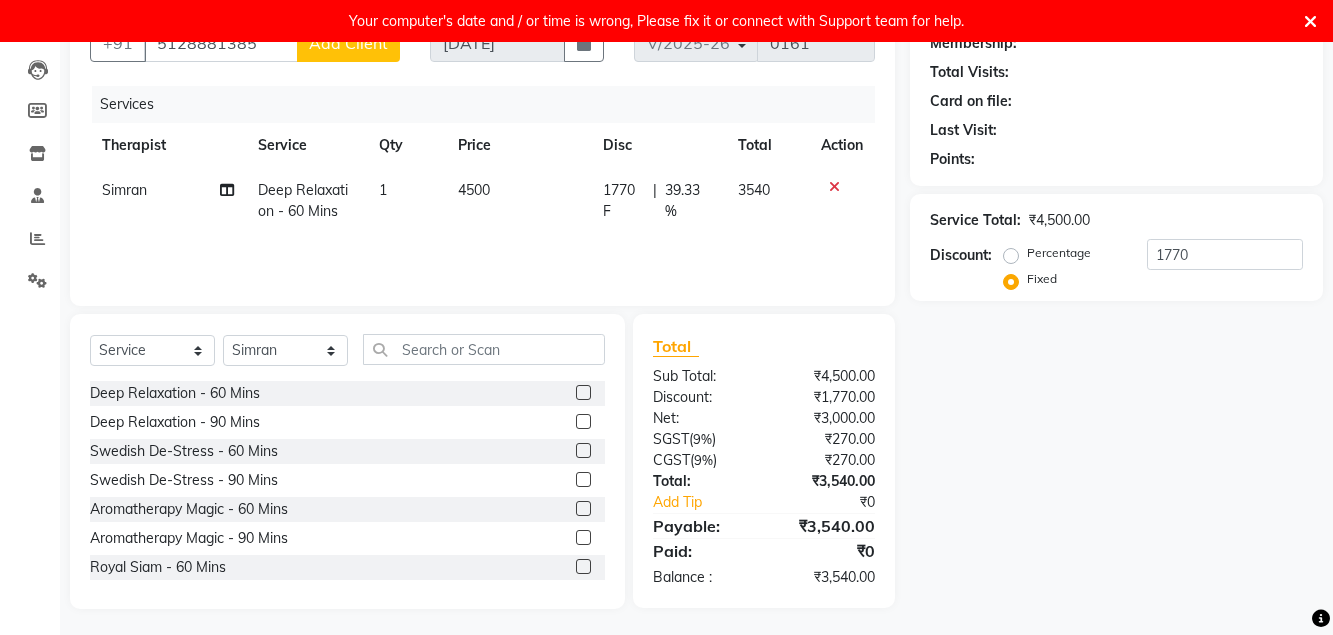 click on "Name: Membership: Total Visits: Card on file: Last Visit:  Points:  Service Total:  ₹4,500.00  Discount:  Percentage   Fixed  1770" 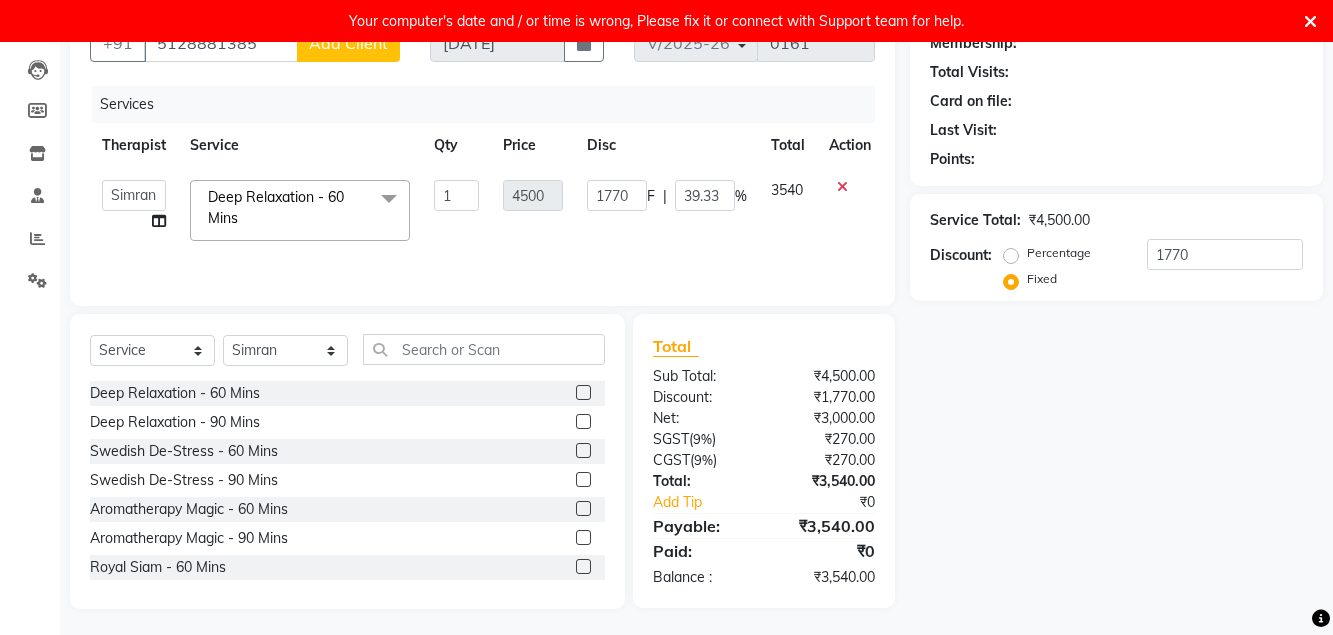 click on "3540" 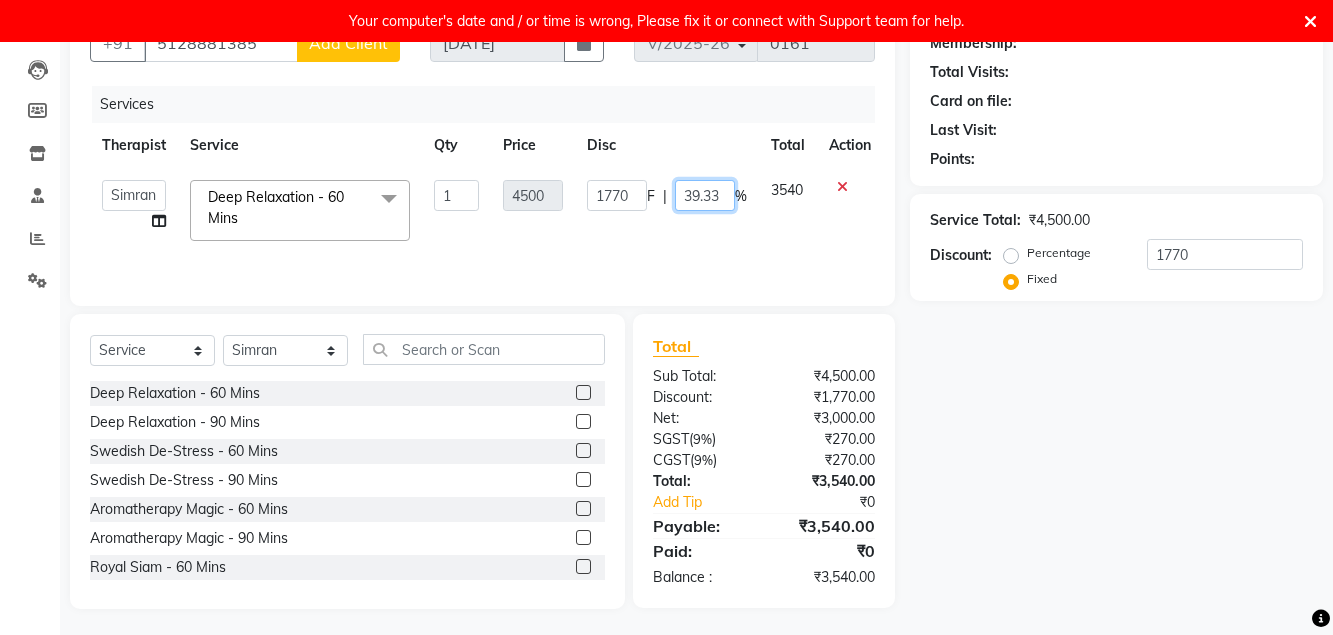 click on "39.33" 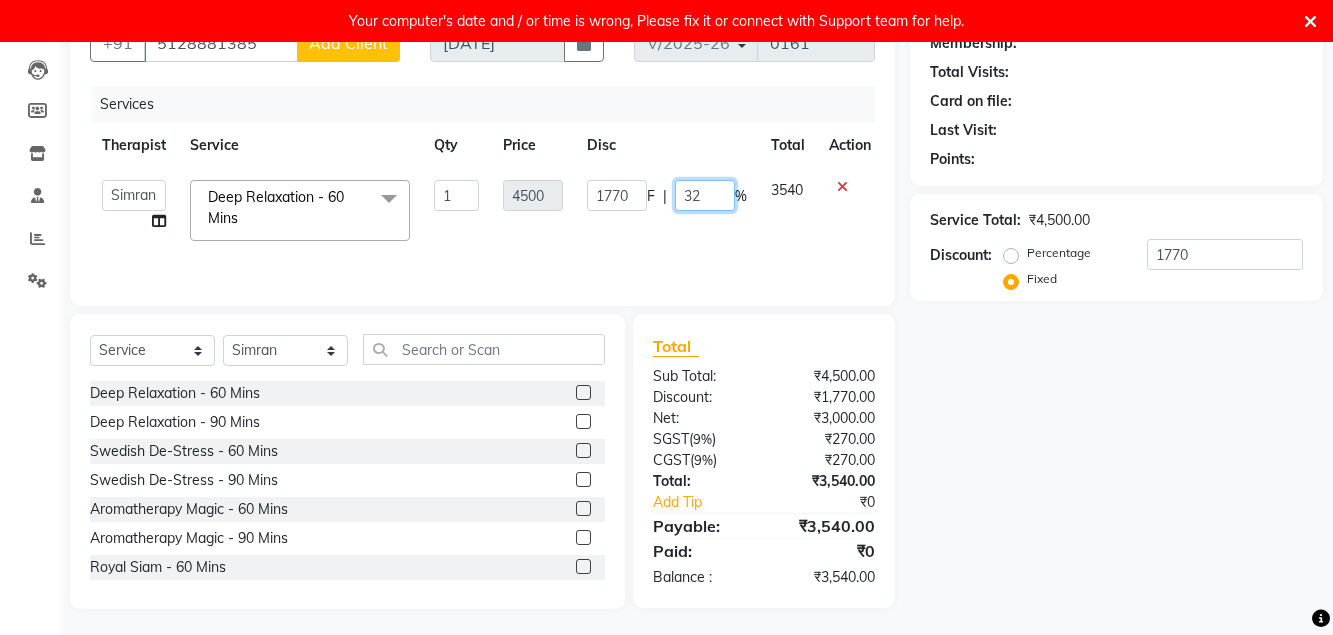 click on "32" 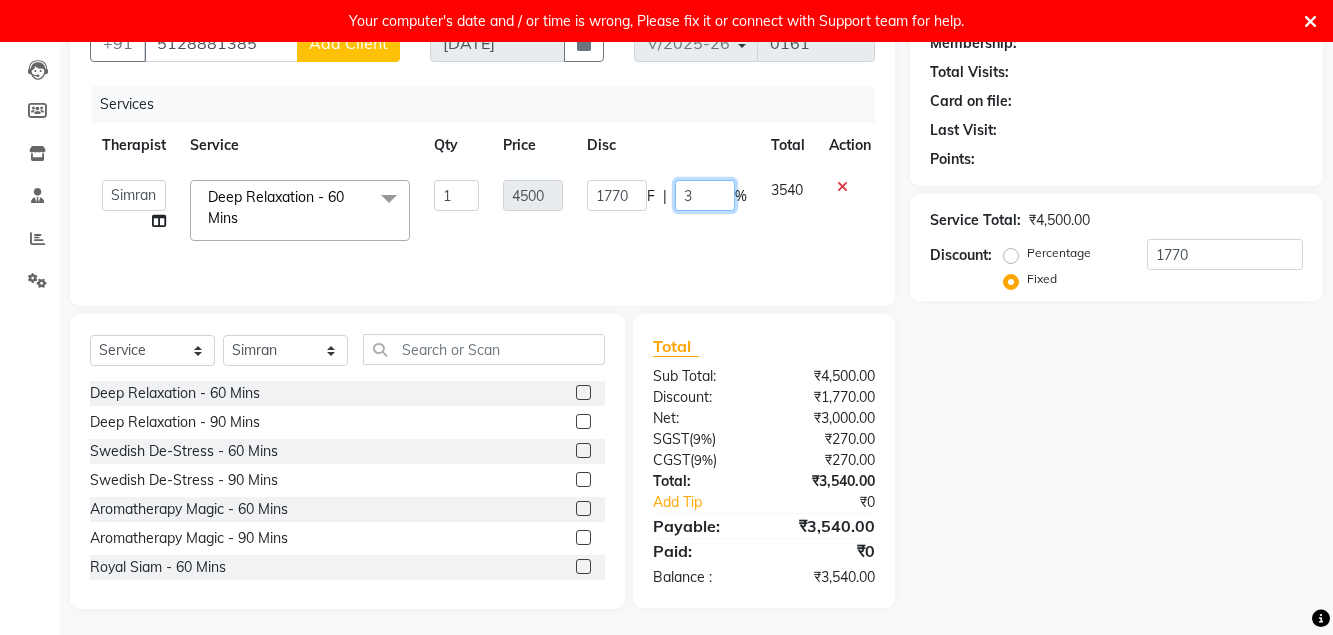 type 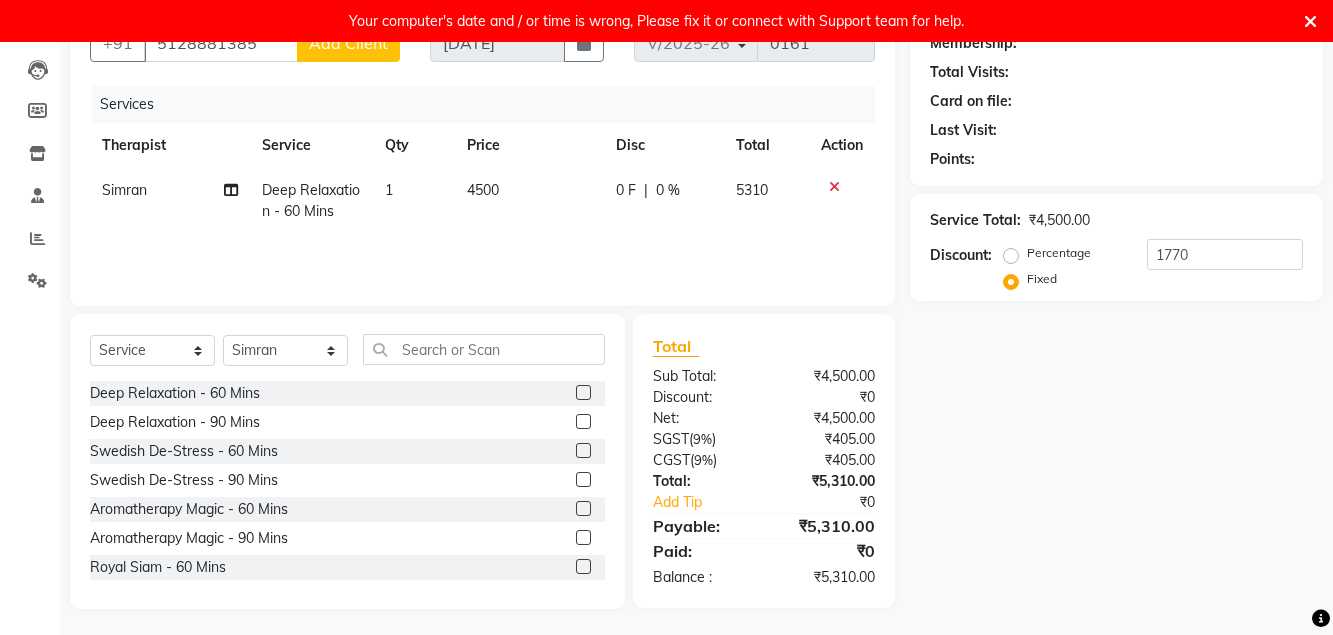 click on "Services Therapist Service Qty Price Disc Total Action [PERSON_NAME] Deep Relaxation - 60 Mins 1 4500 0 F | 0 % 5310" 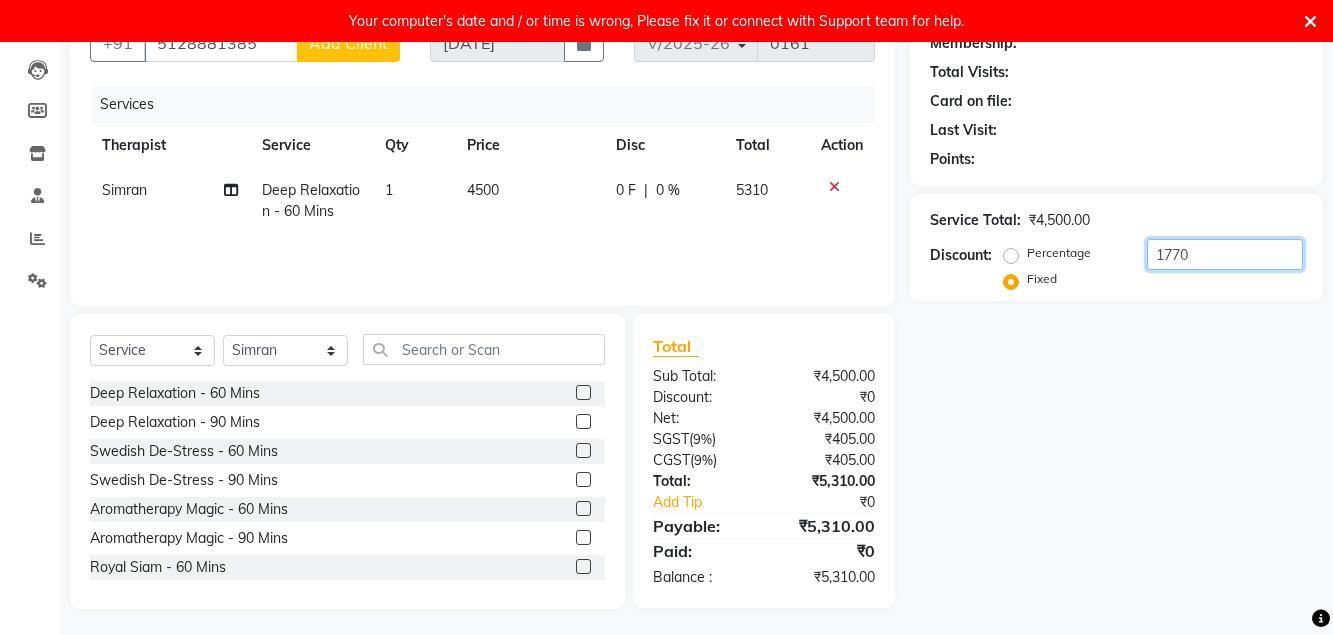 click on "1770" 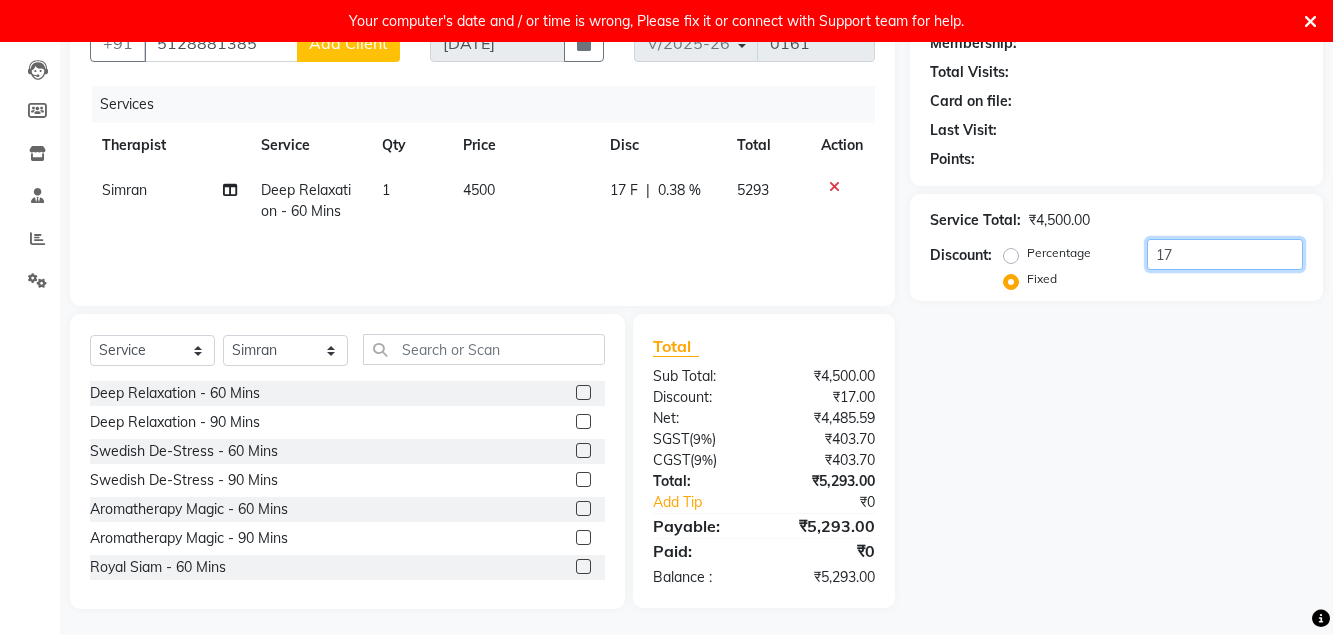 type on "1" 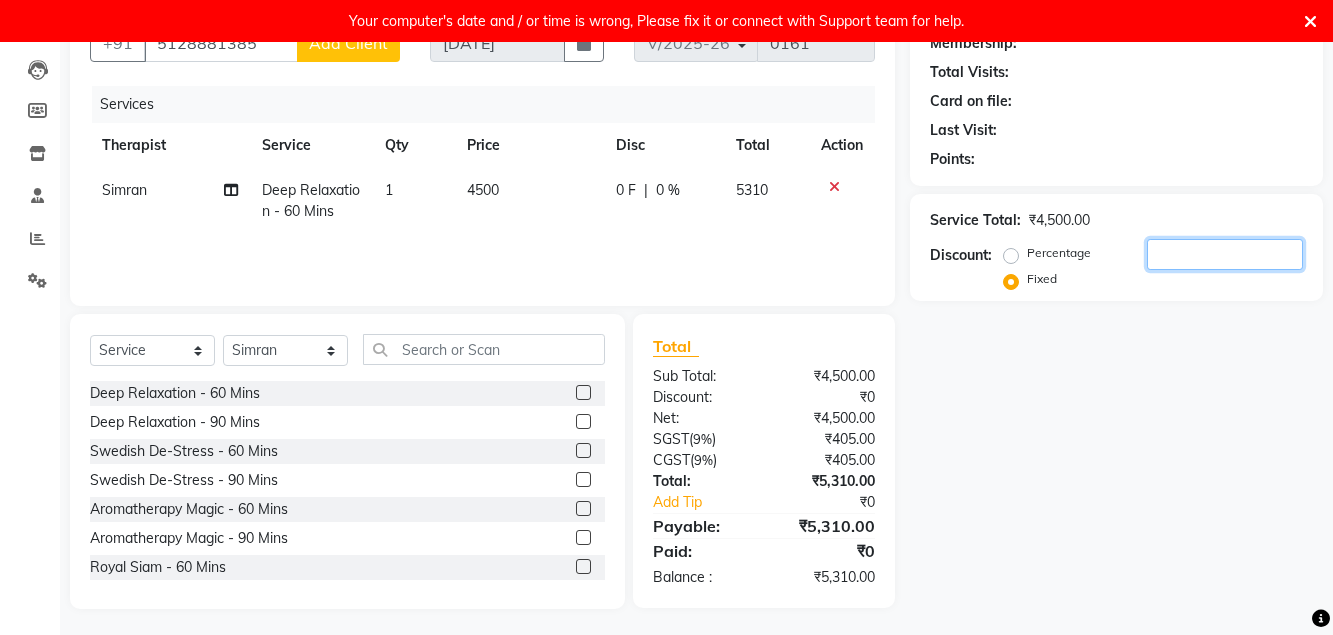 type 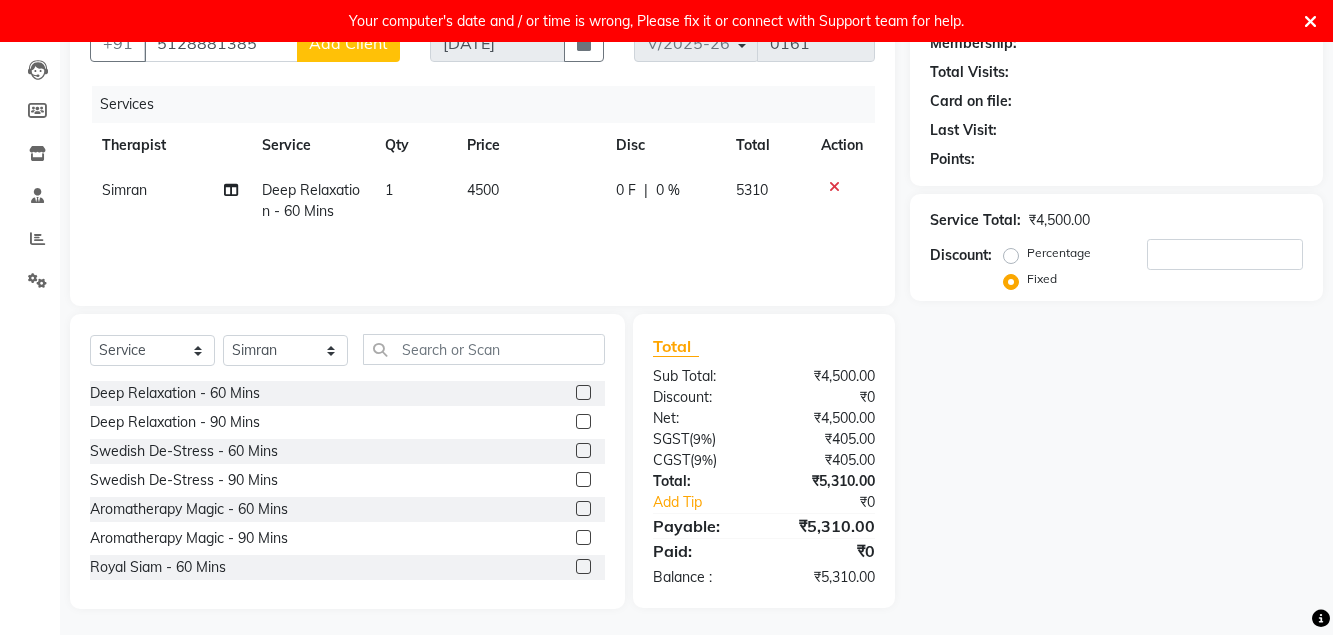 click on "0 %" 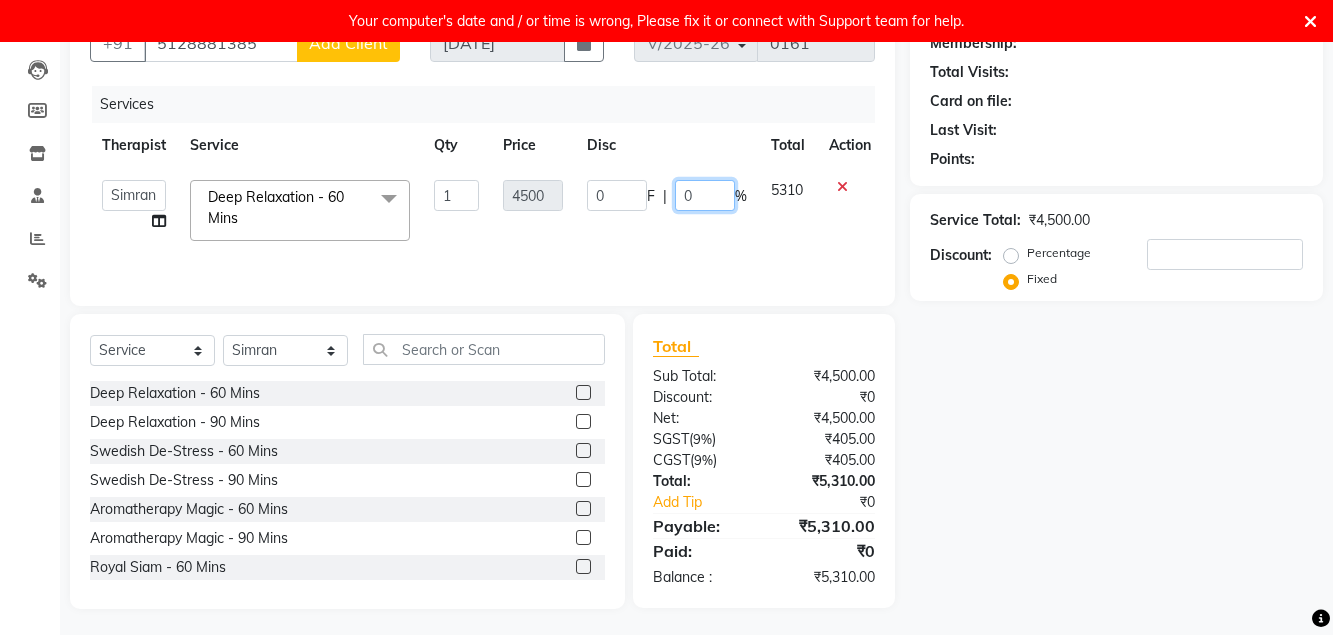 click on "0" 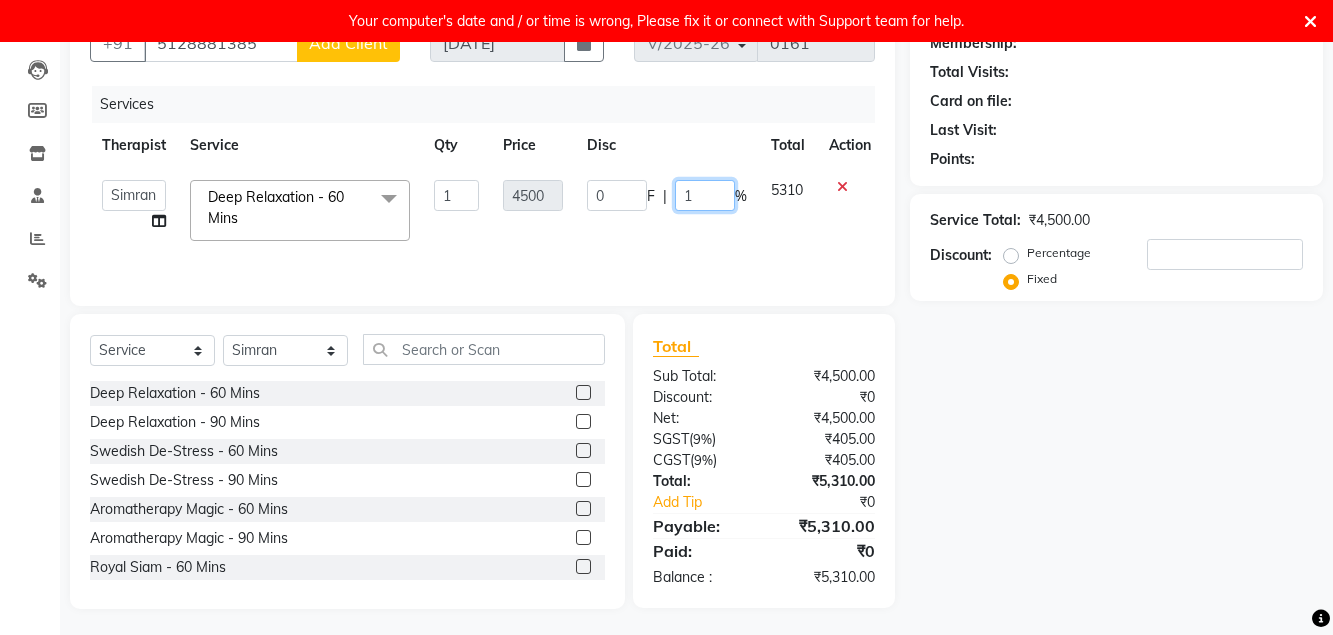type on "10" 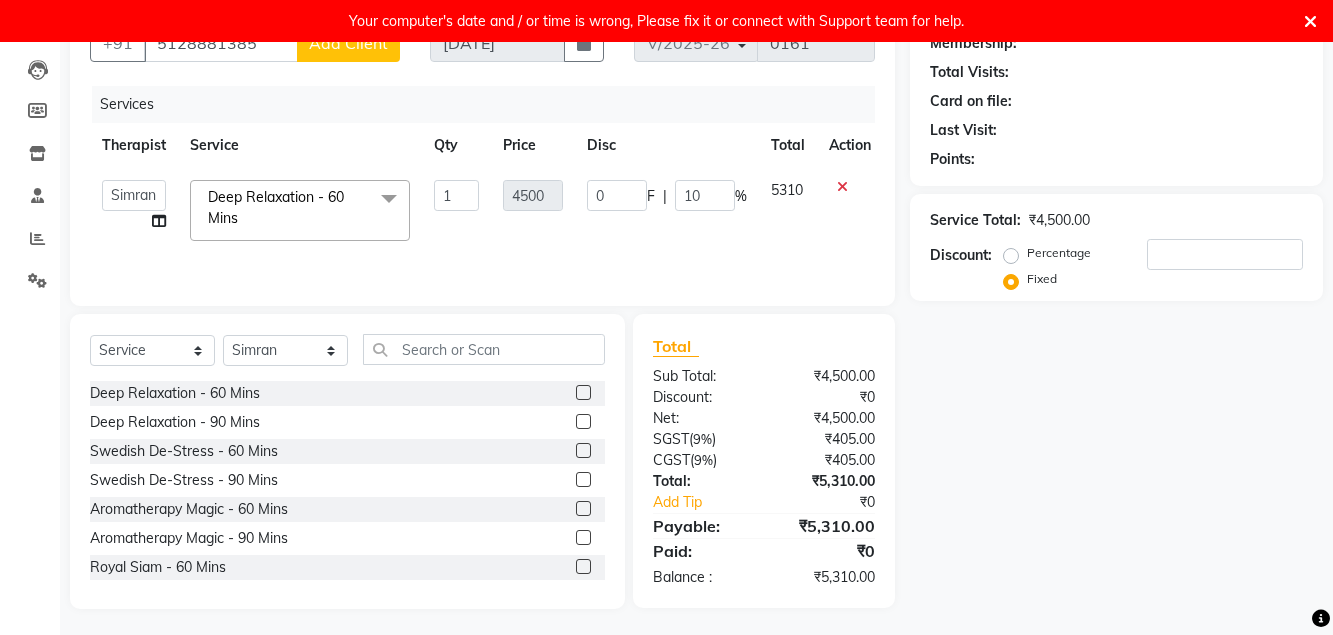 click on "0 F | 10 %" 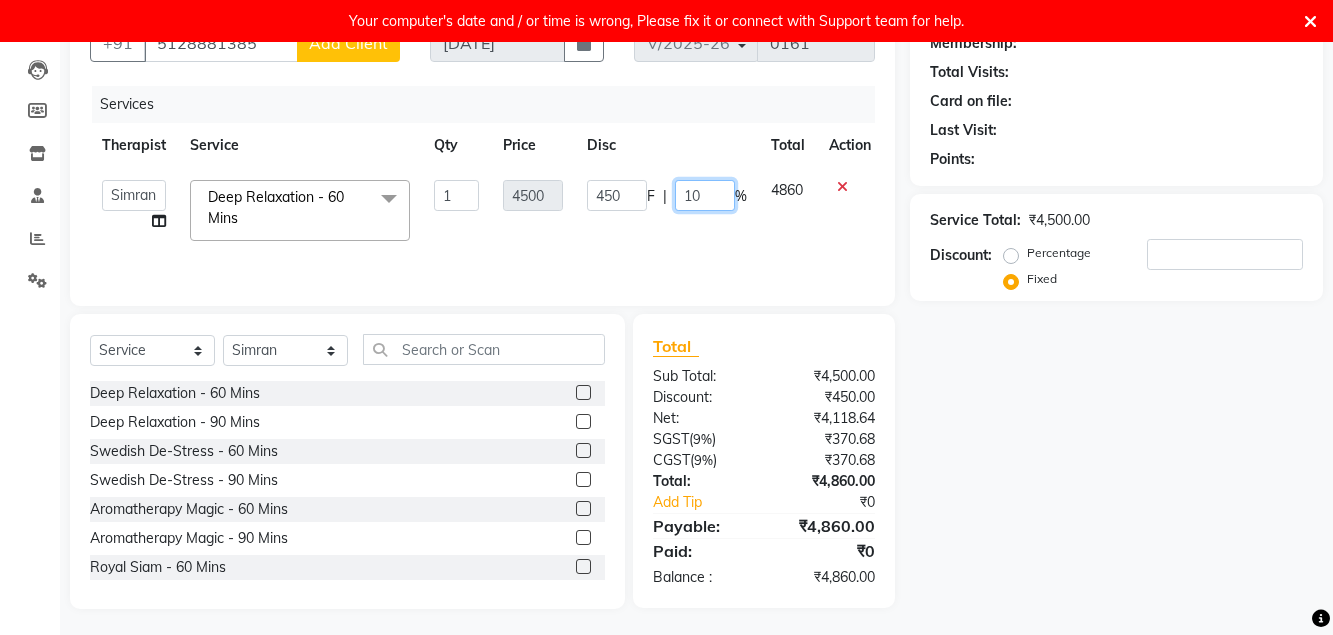 click on "10" 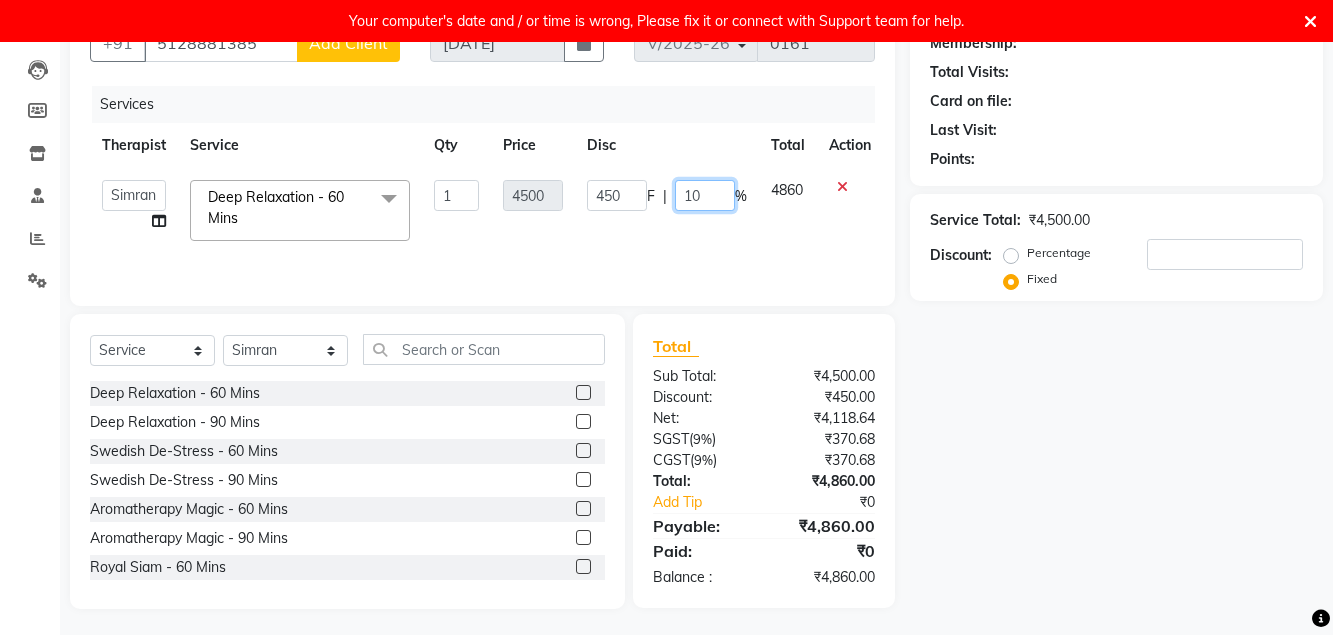 type on "1" 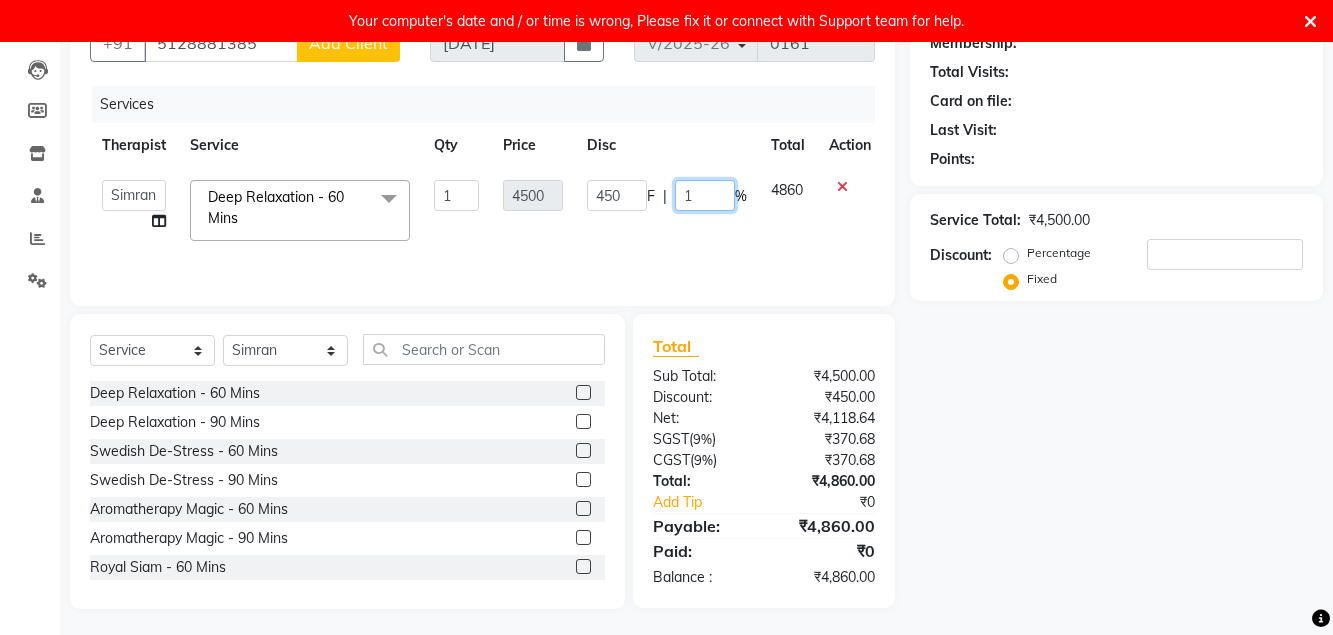 type 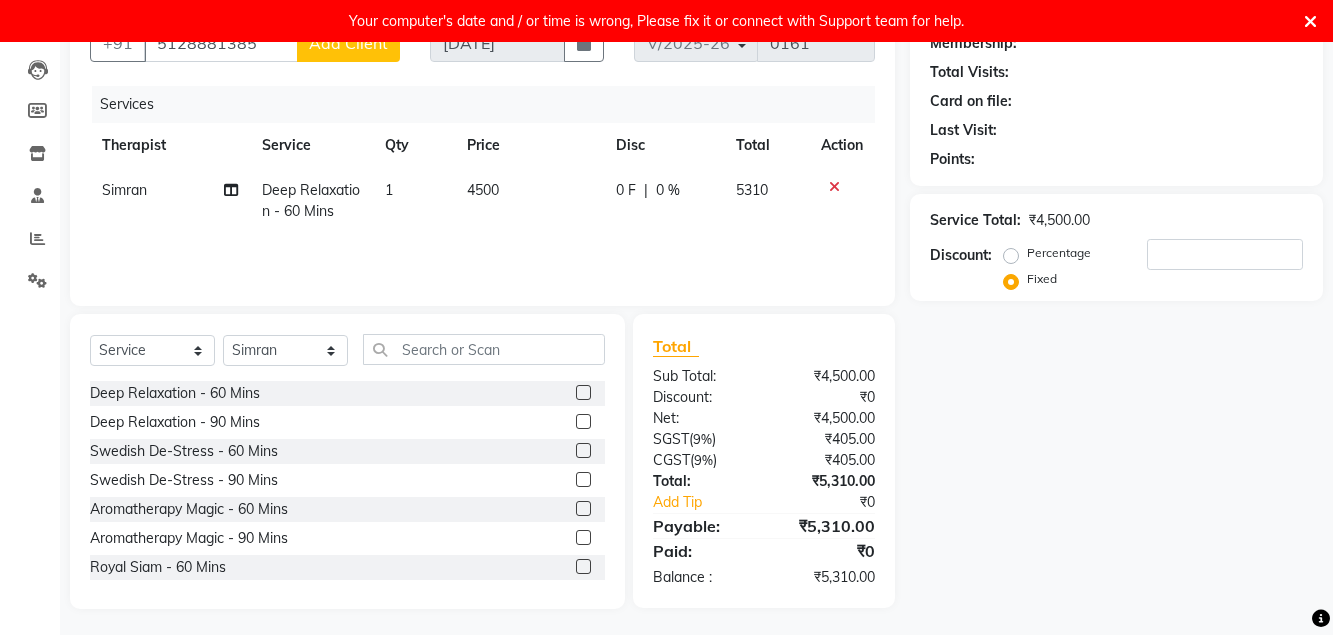 click on "Services Therapist Service Qty Price Disc Total Action [PERSON_NAME] Deep Relaxation - 60 Mins 1 4500 0 F | 0 % 5310" 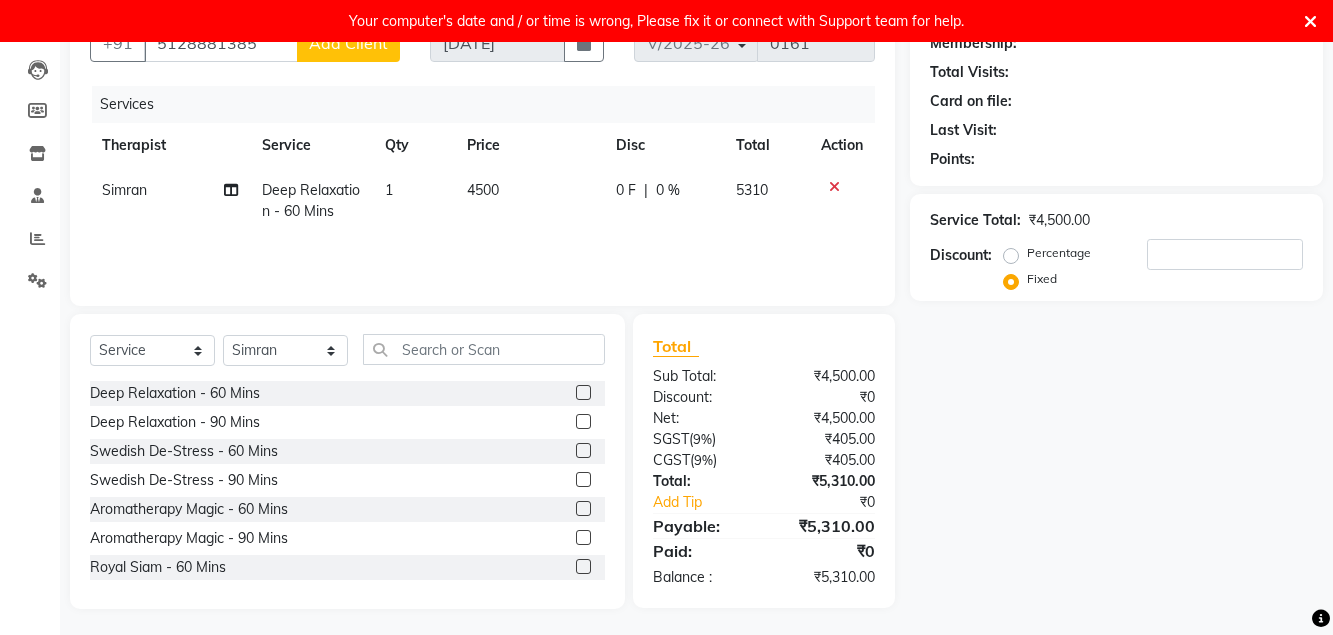 click on "0 %" 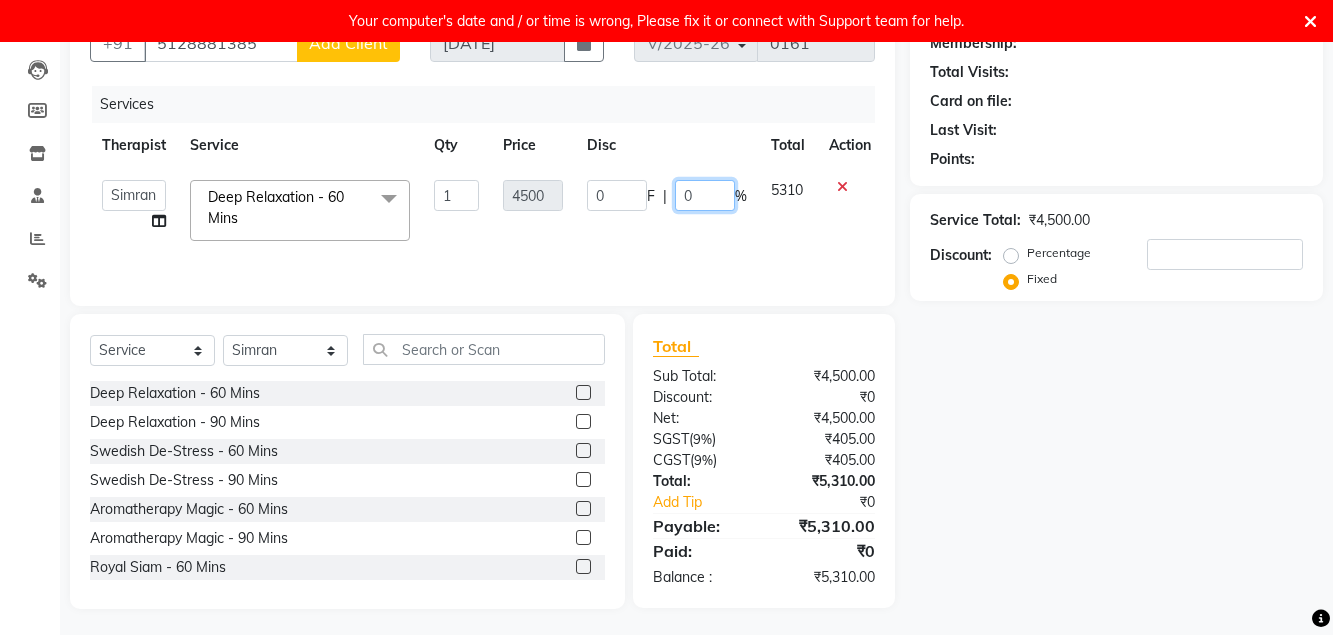 click on "0" 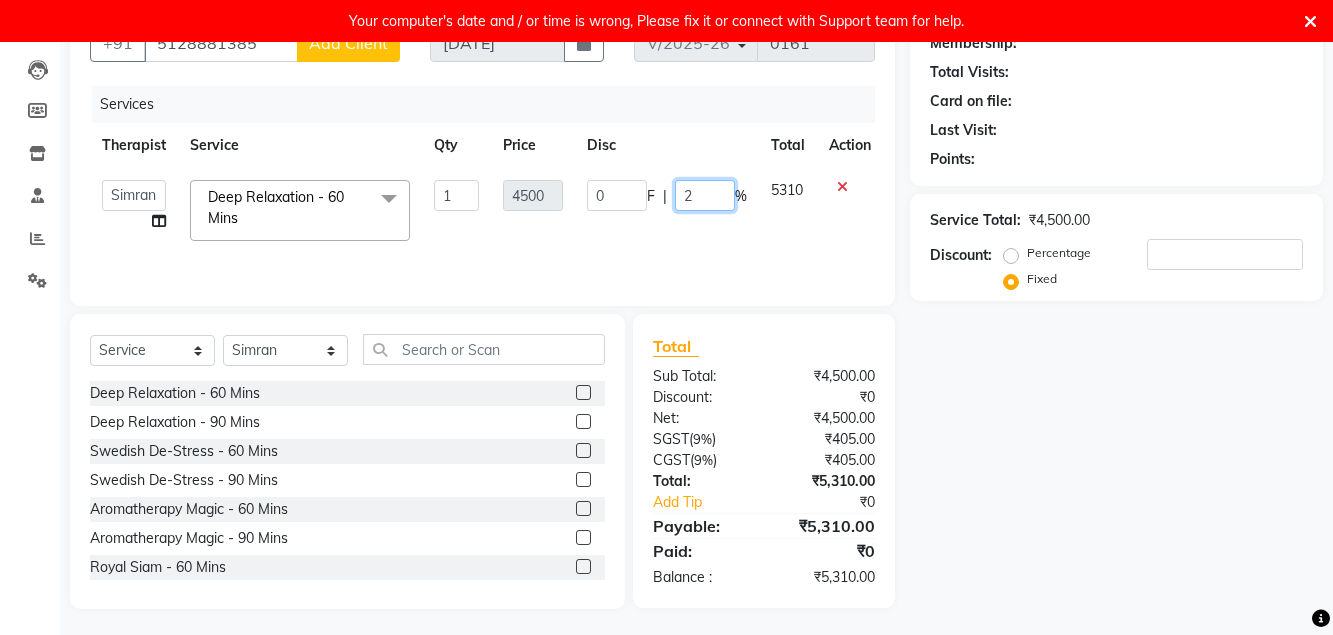 type on "20" 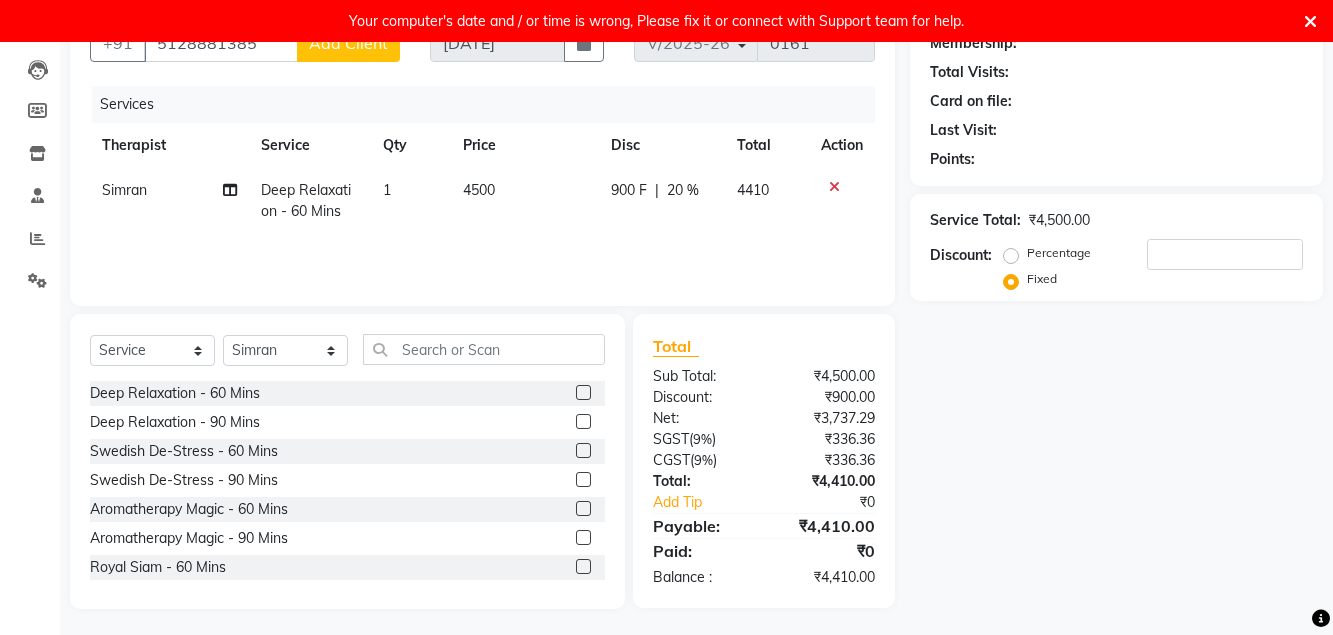click on "Services Therapist Service Qty Price Disc Total Action [PERSON_NAME] Deep Relaxation - 60 Mins 1 4500 900 F | 20 % 4410" 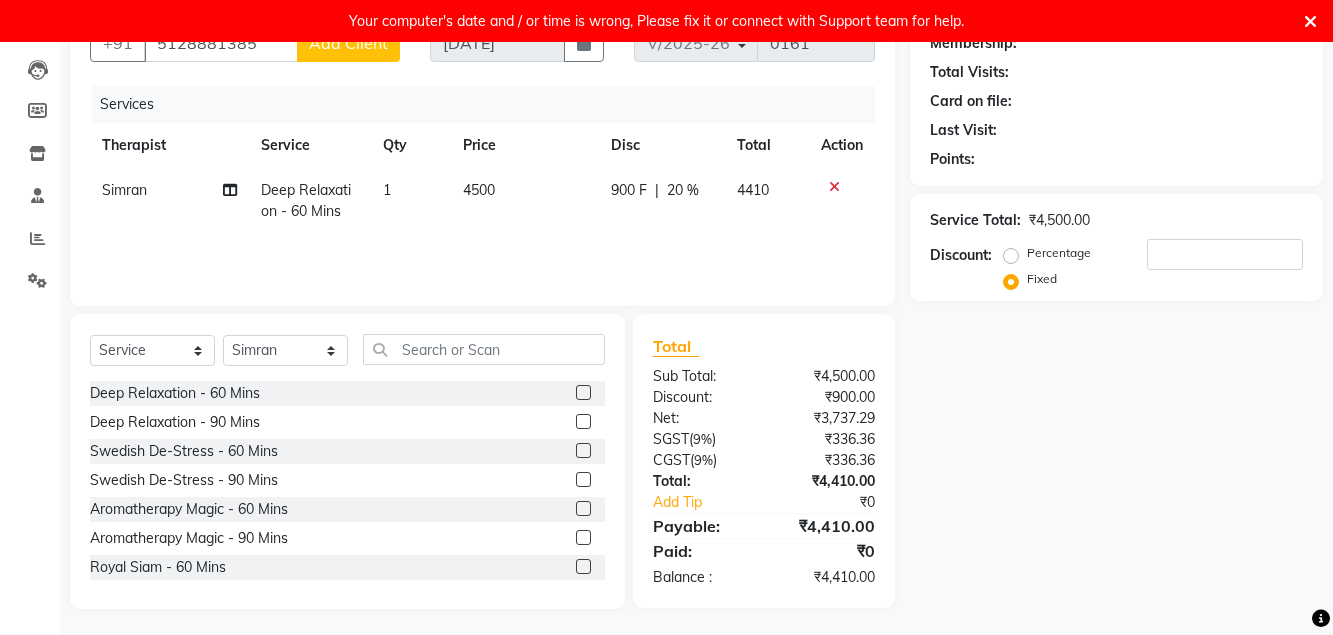 click on "Services Therapist Service Qty Price Disc Total Action [PERSON_NAME] Deep Relaxation - 60 Mins 1 4500 900 F | 20 % 4410" 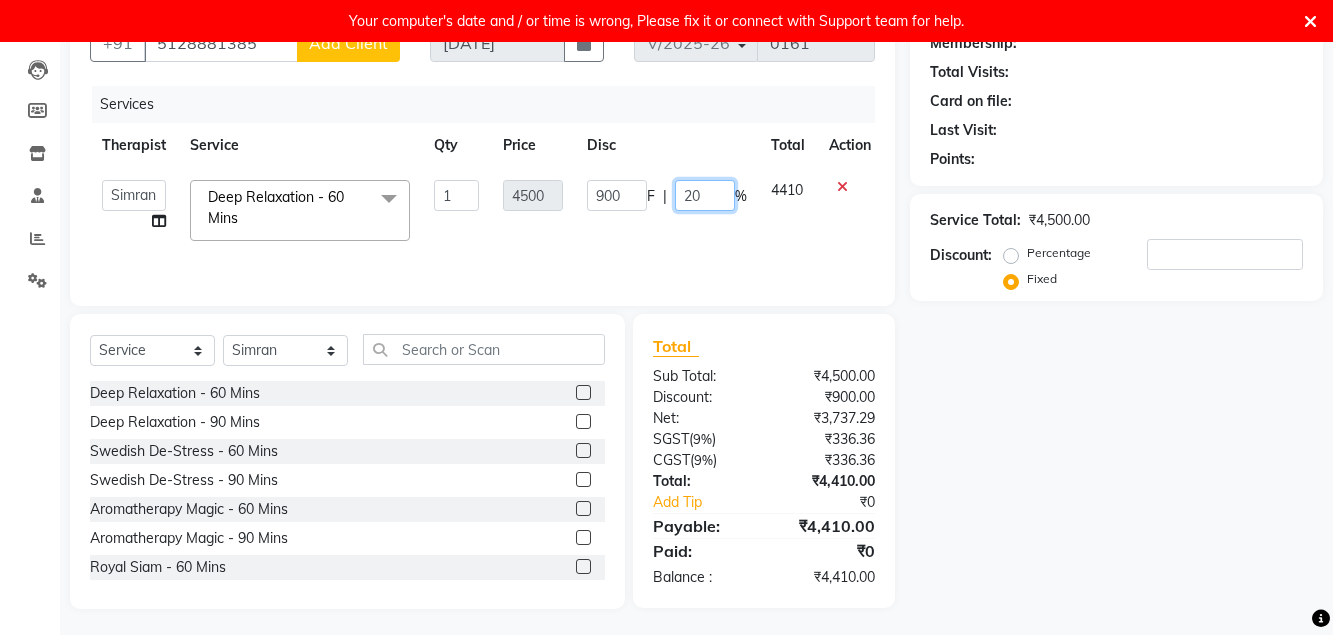 click on "20" 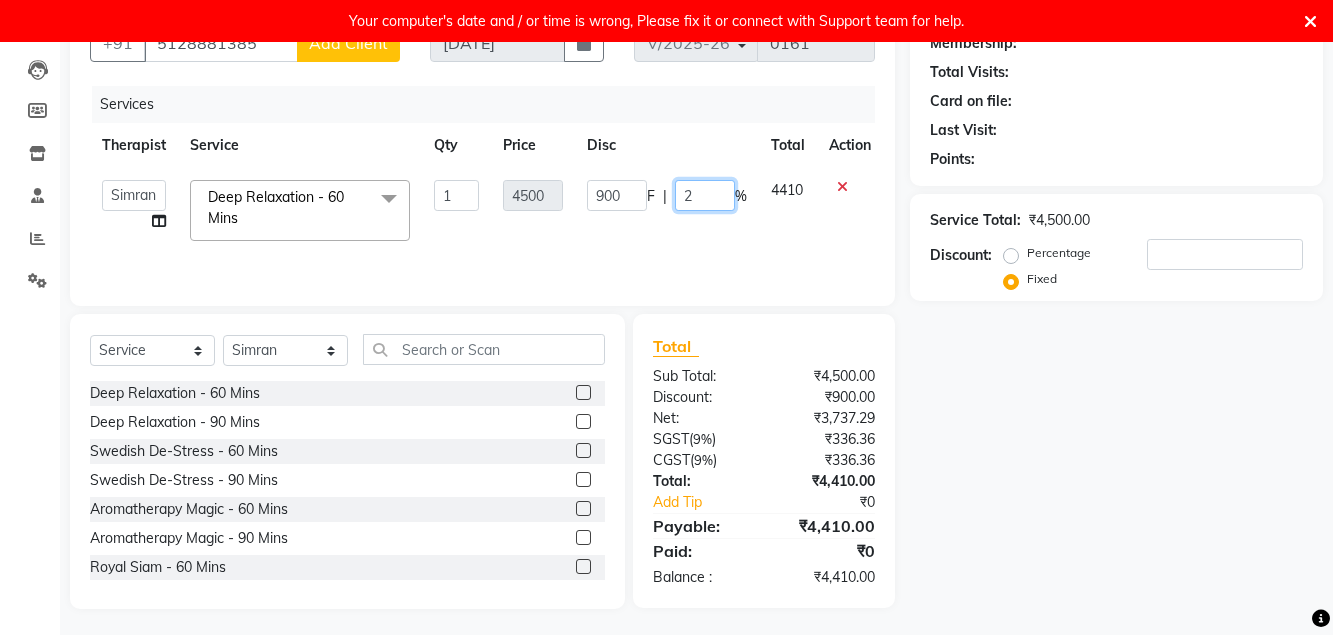 type 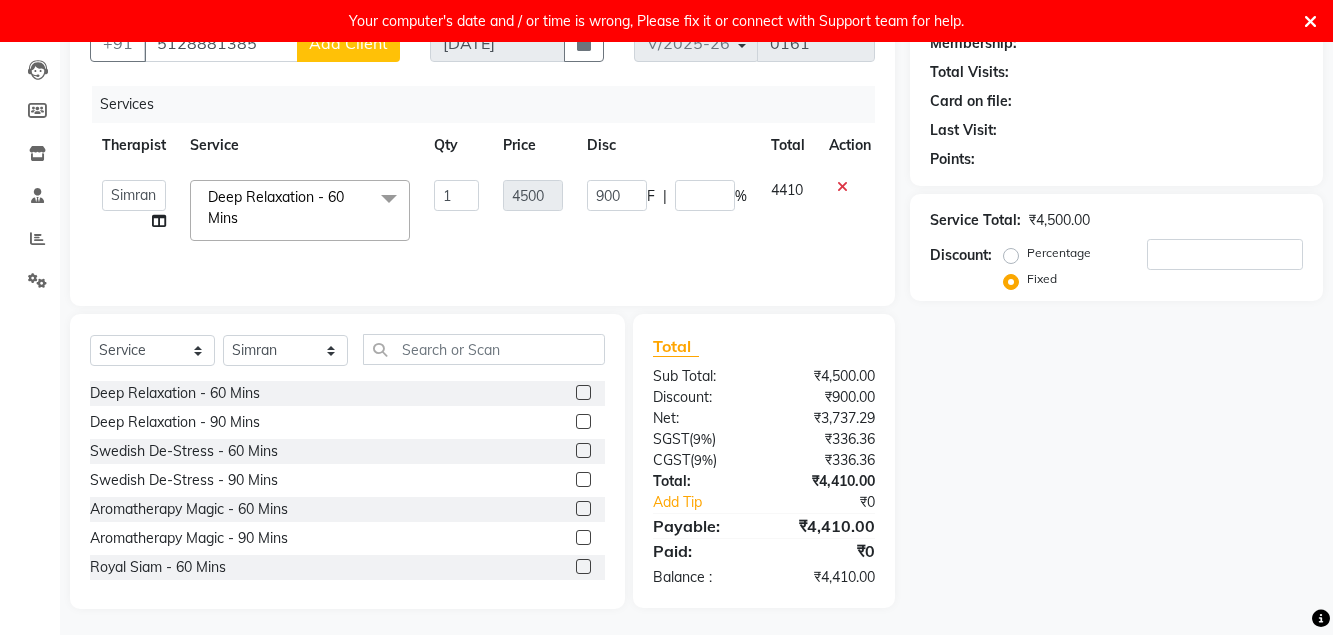 click on "Services Therapist Service Qty Price Disc Total Action  [PERSON_NAME]   [PERSON_NAME]   priyamble   [PERSON_NAME]   Solmila   UDAIPUR CENTRE  Deep Relaxation - 60 Mins  x Deep Relaxation - 60 Mins Deep Relaxation - 90 Mins Swedish De-Stress - 60 Mins Swedish De-Stress - 90 Mins Aromatherapy Magic - 60 Mins Aromatherapy Magic - 90 Mins Royal Siam - 60 Mins Royal Siam - 90 Mins Abhyangam - 60 Mins Aroma Hot Oil Treatment - 60 mins Fusion Therapy - 60 Mins Earthstone Massage - 60 min The Healing Touch - 120 Mins Just The Two of US - 60 min Just The Two of US - 120 min Signature Head Massage - 30 Mins Signature Head Massage - 60 Mins Signature Foot Massage - 30 Mins Signature Foot Massage - 60 min Signature Scrub - 60 Mins Aromatic Comfort Facial - 60 Mins Cleansing Facial - 30 Mins De-stress Back & Shoulder Massage 30 MINS De-stress Back & Shoulder Massage
with Herbal Hot Compress 30 MINS Signature Foot Massage Signature Foot Massage with Herbal 1 4500 900 F | % 4410" 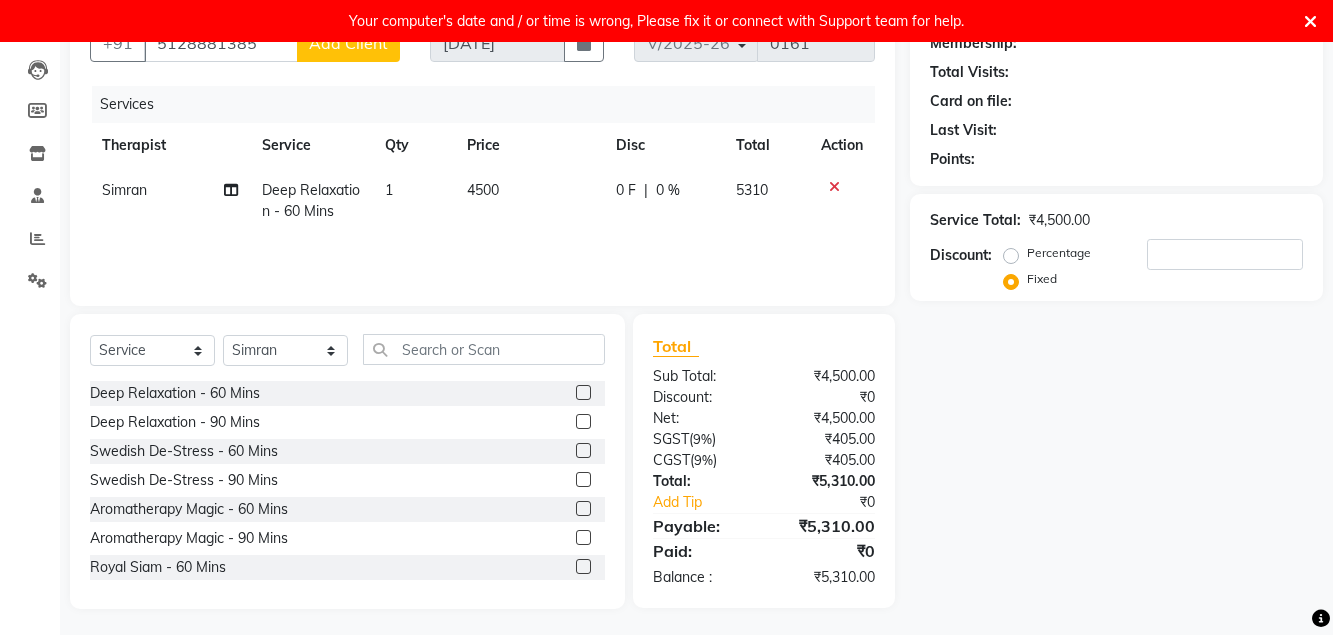 scroll, scrollTop: 0, scrollLeft: 0, axis: both 